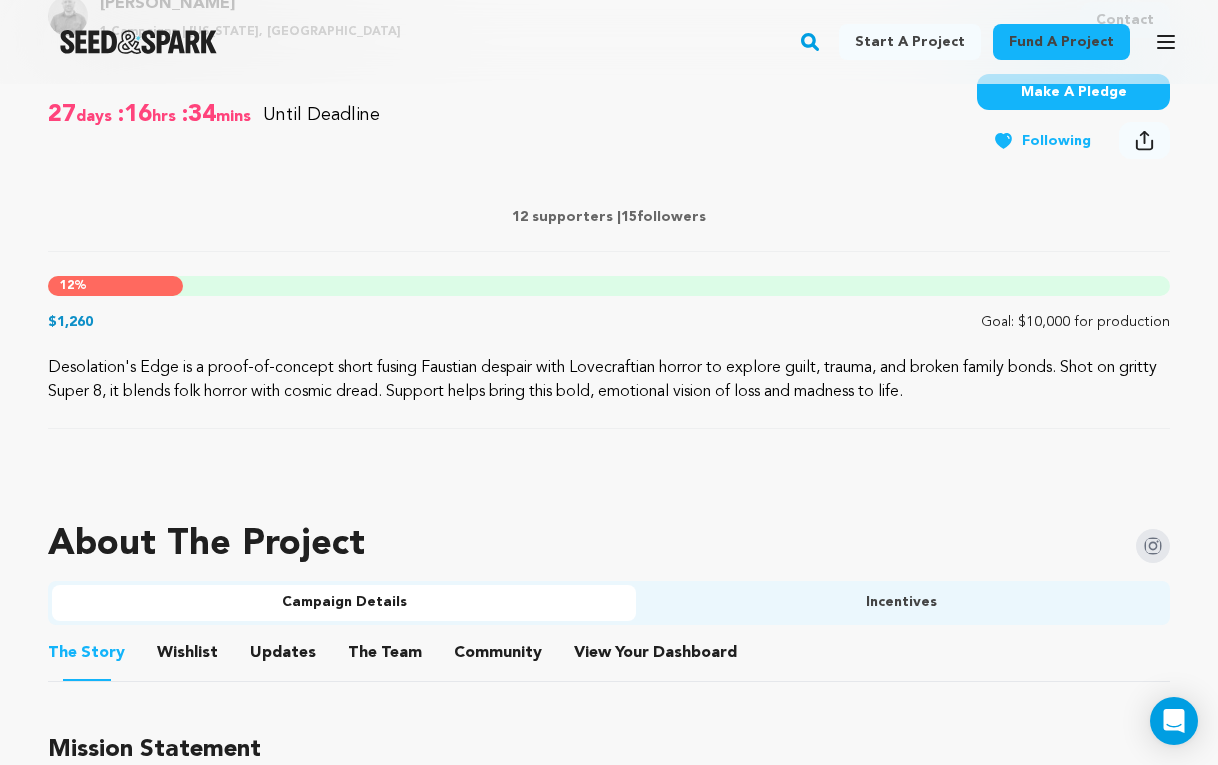 scroll, scrollTop: 773, scrollLeft: 0, axis: vertical 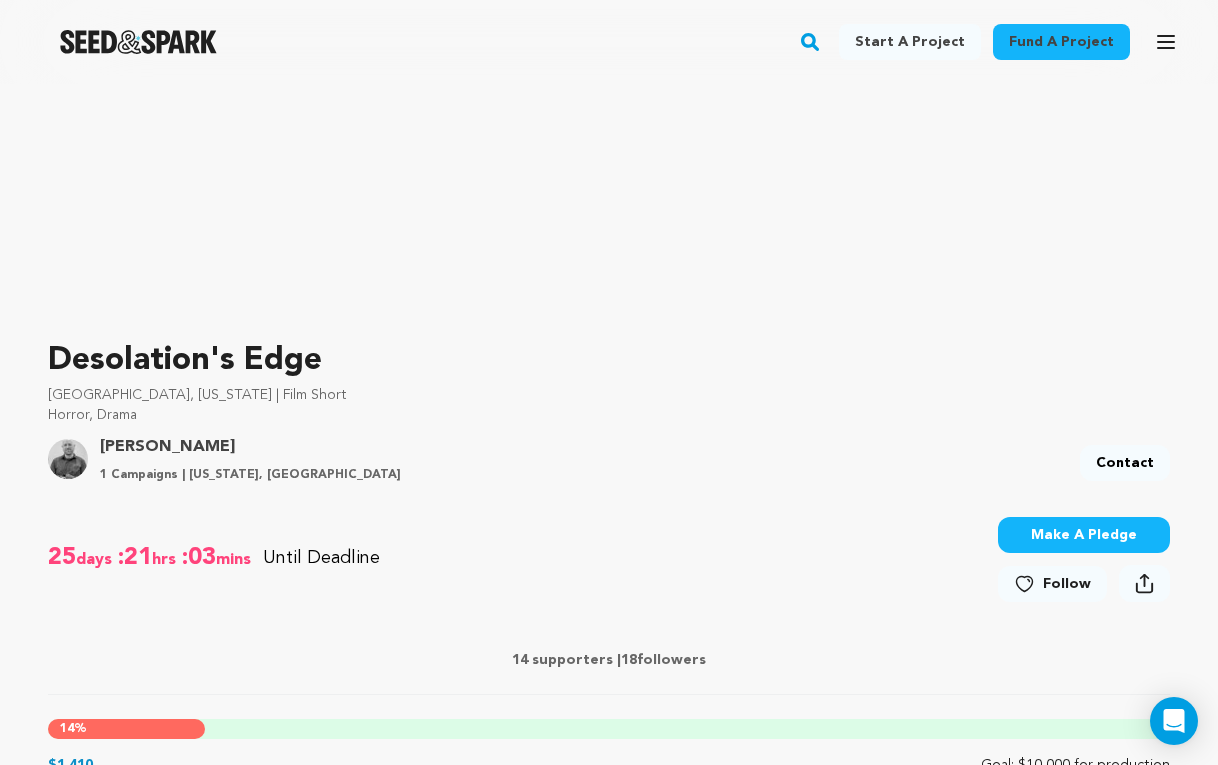 click on "Make A Pledge" at bounding box center [1084, 535] 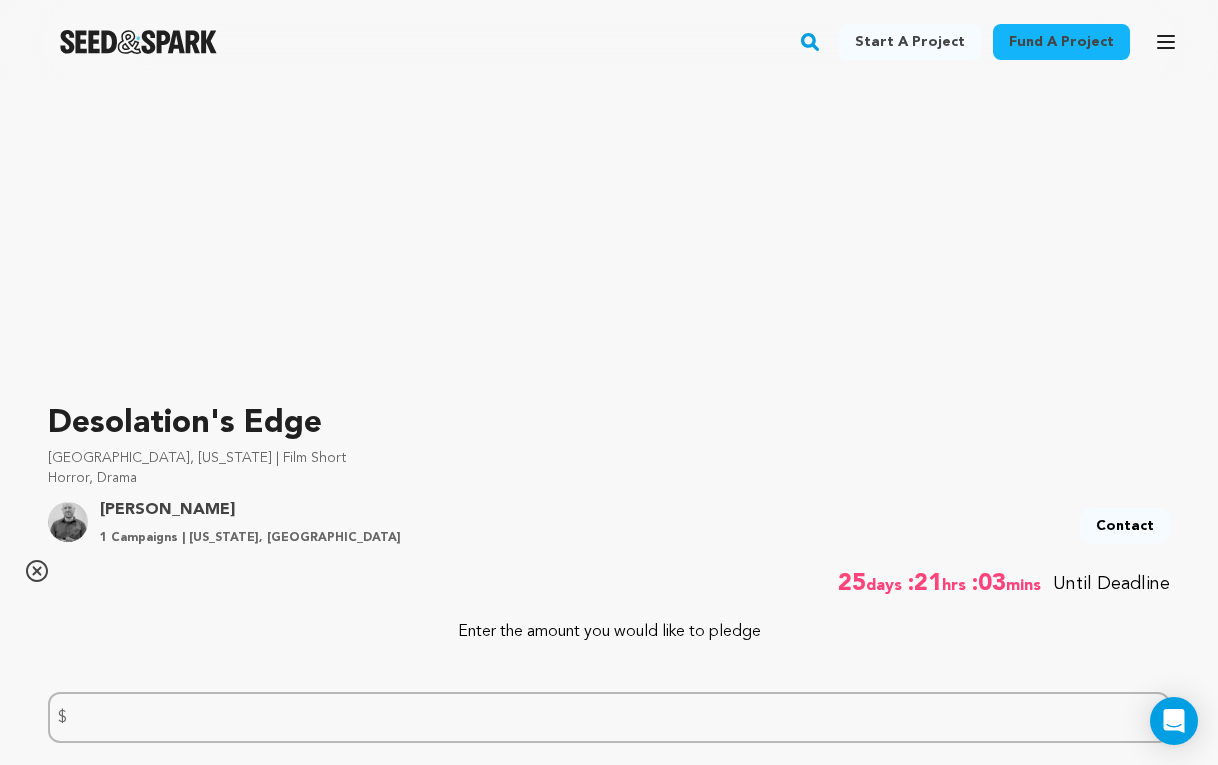 scroll, scrollTop: 262, scrollLeft: 0, axis: vertical 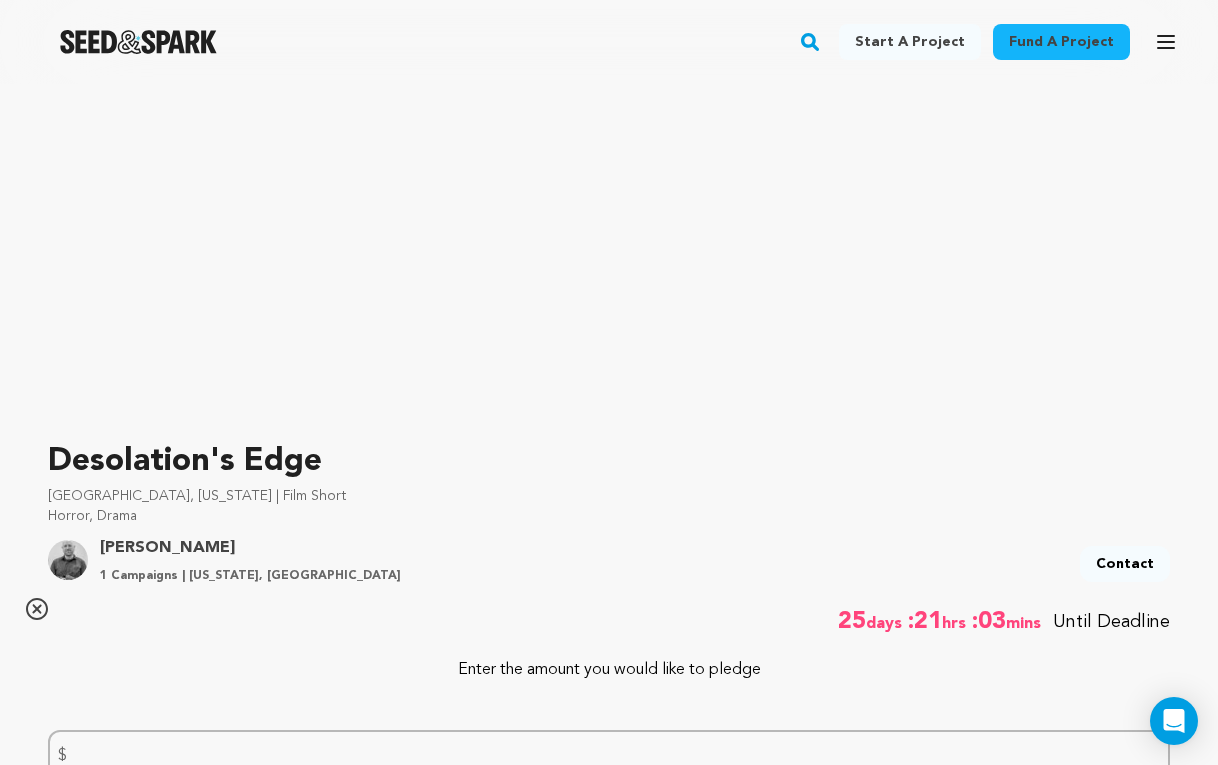 click 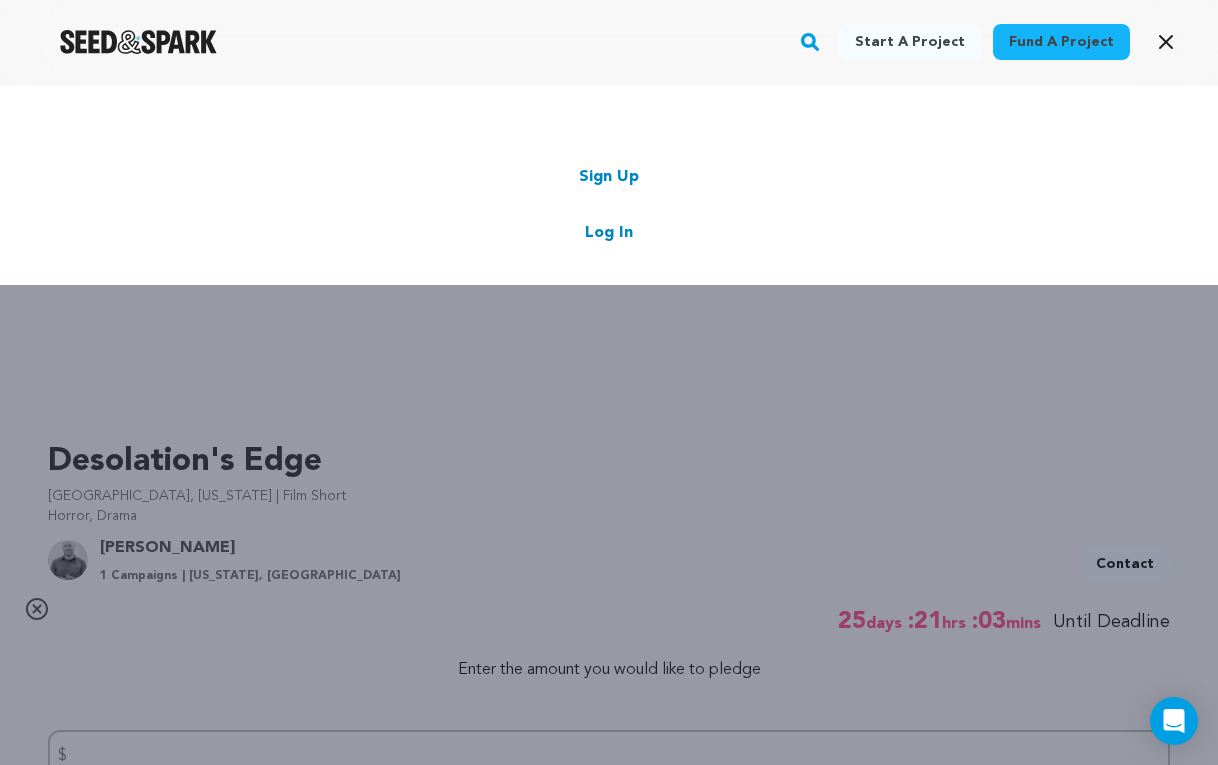 click on "Log In" at bounding box center (609, 233) 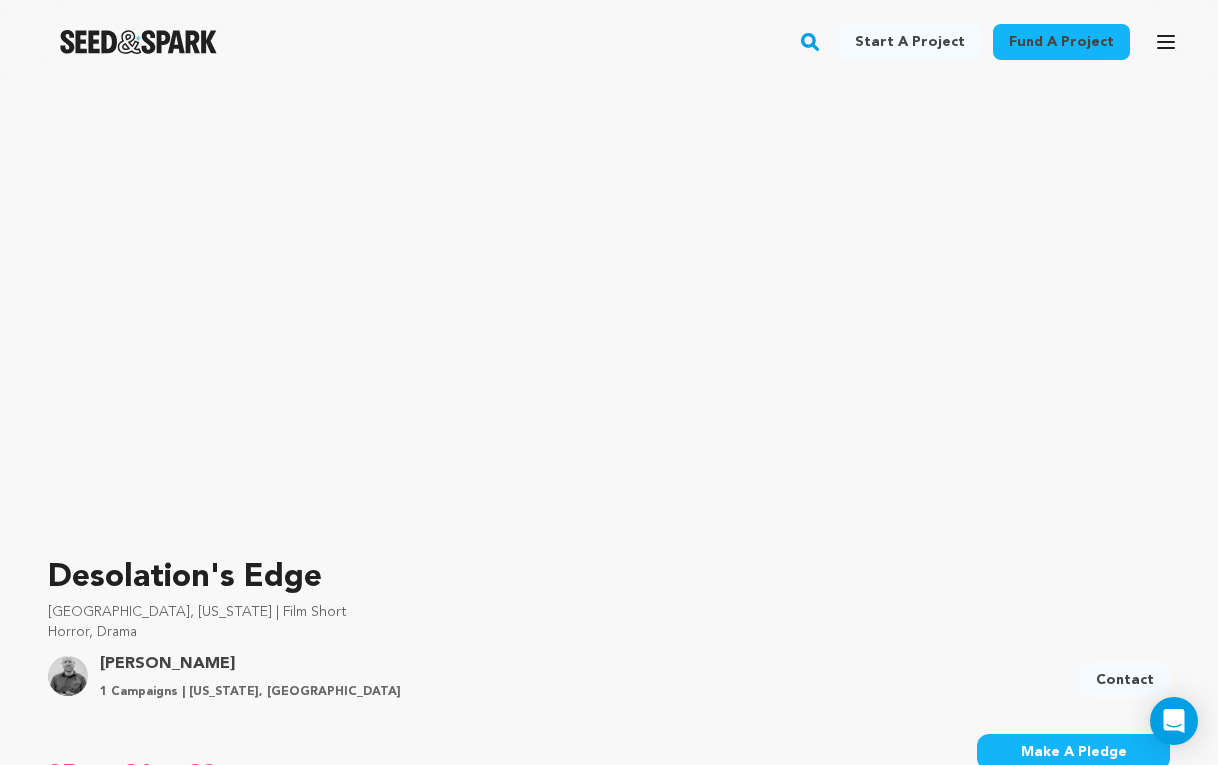 scroll, scrollTop: 141, scrollLeft: 0, axis: vertical 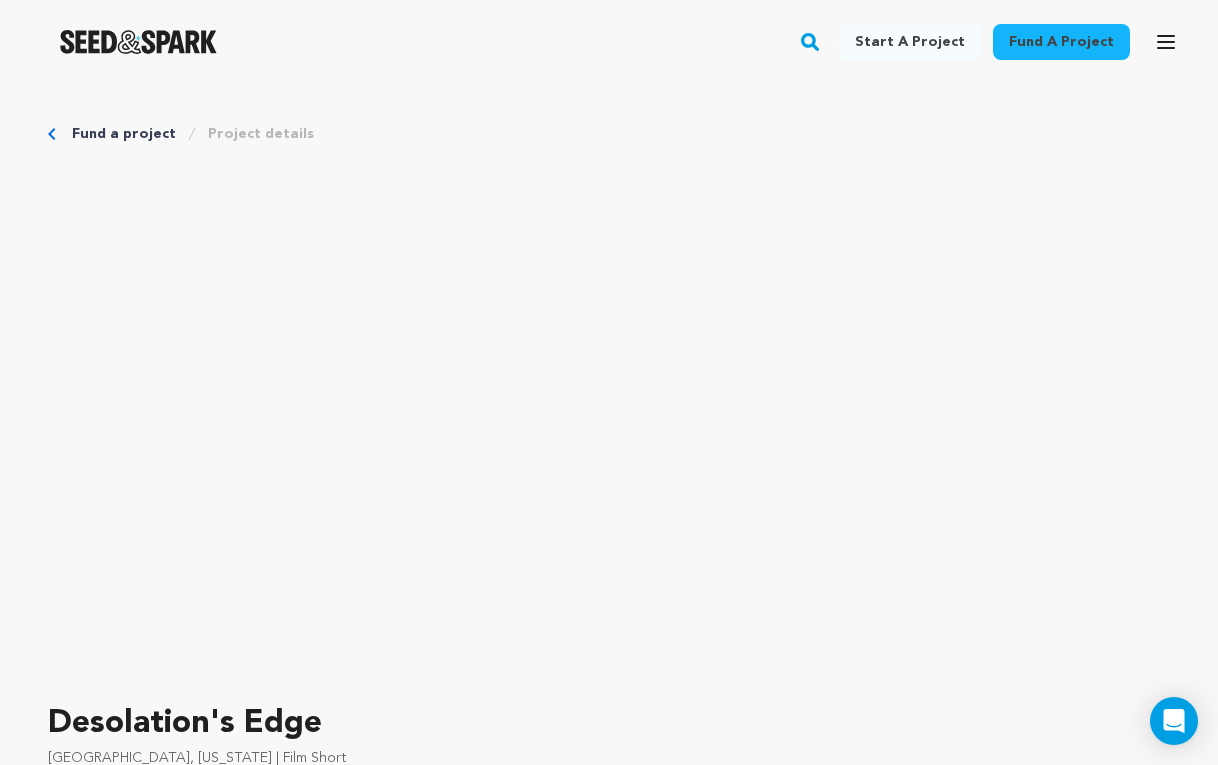 click 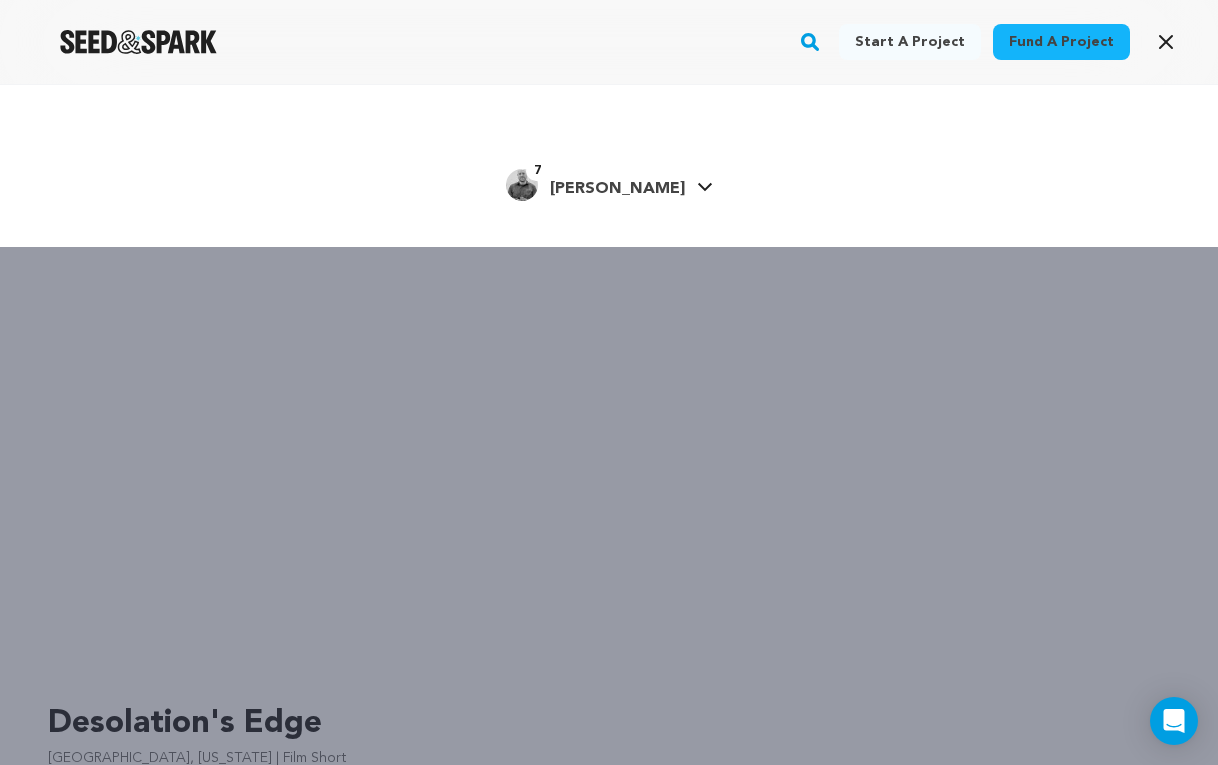 click on "[PERSON_NAME]" at bounding box center [617, 189] 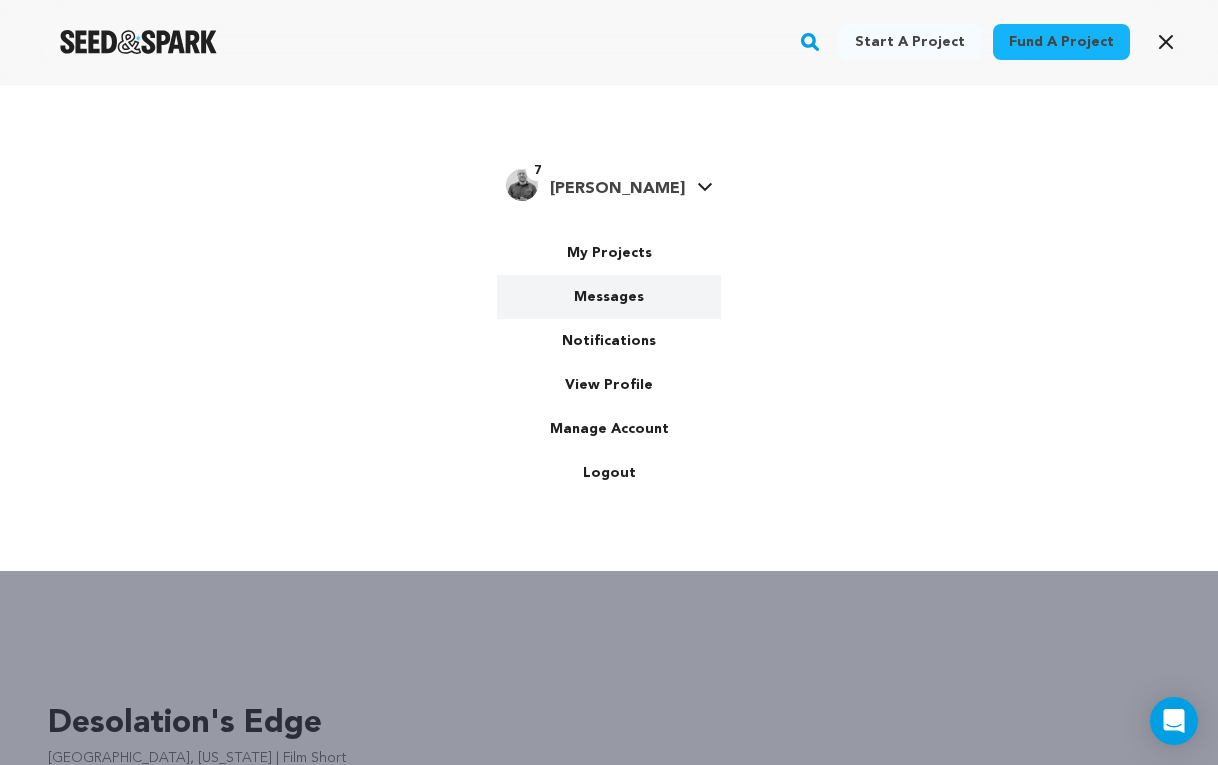 click on "Messages" at bounding box center (609, 297) 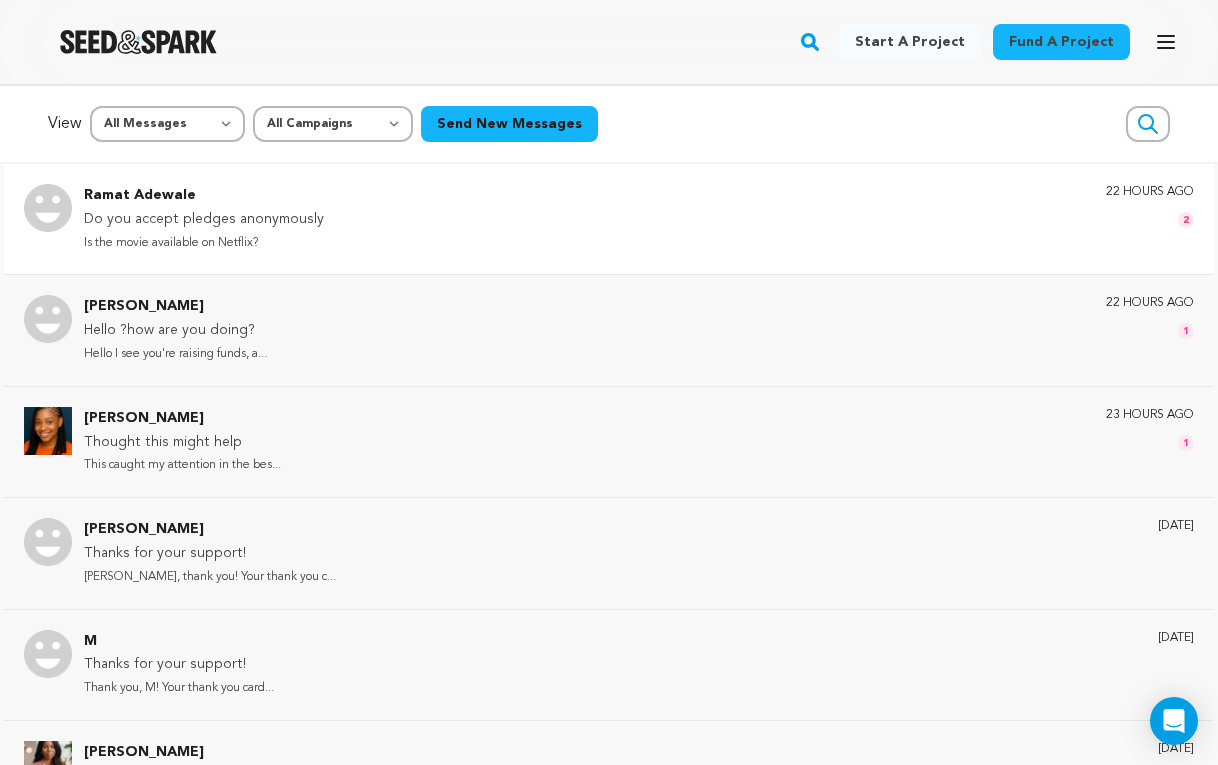 scroll, scrollTop: 0, scrollLeft: 0, axis: both 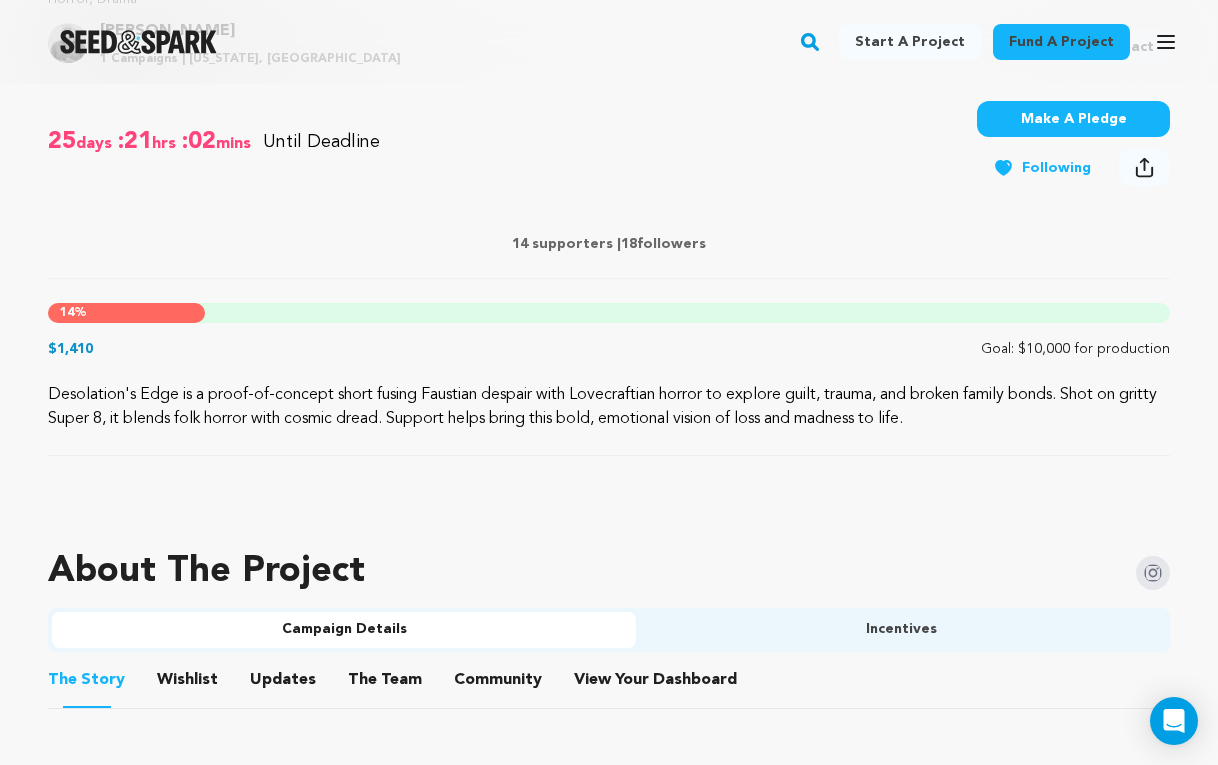 click 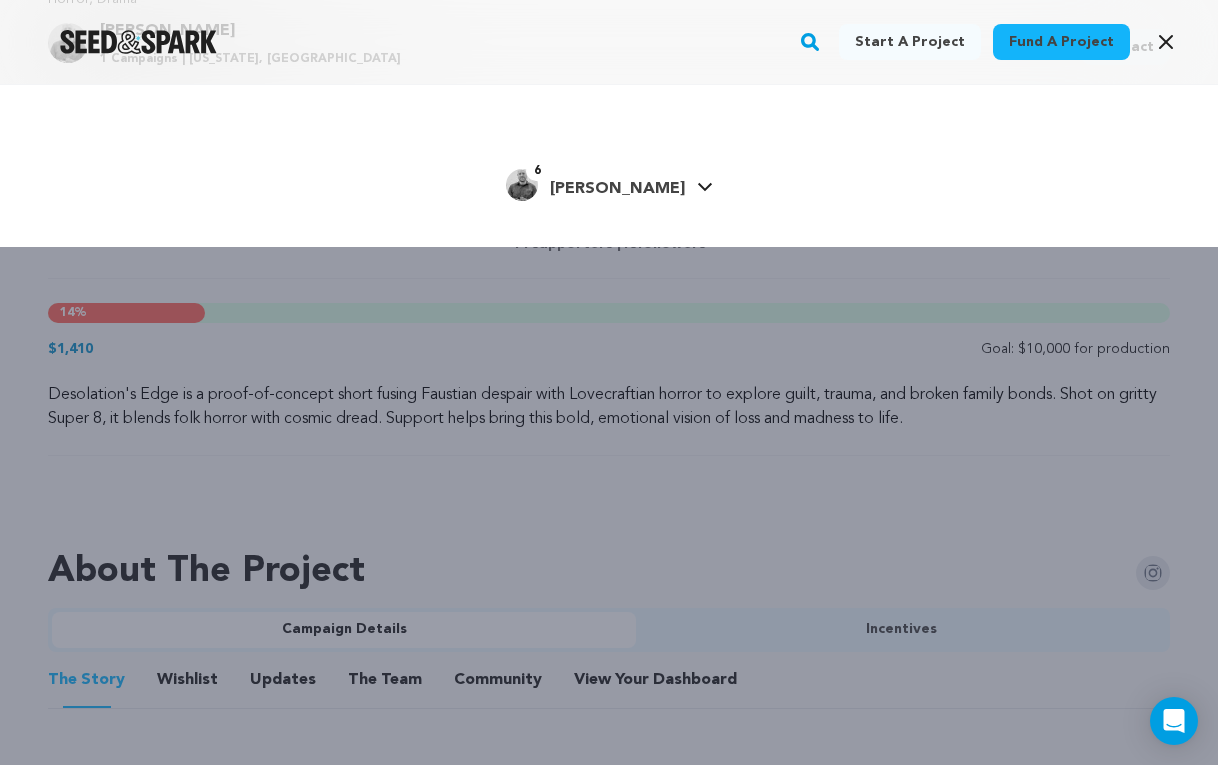click on "[PERSON_NAME]" at bounding box center (617, 189) 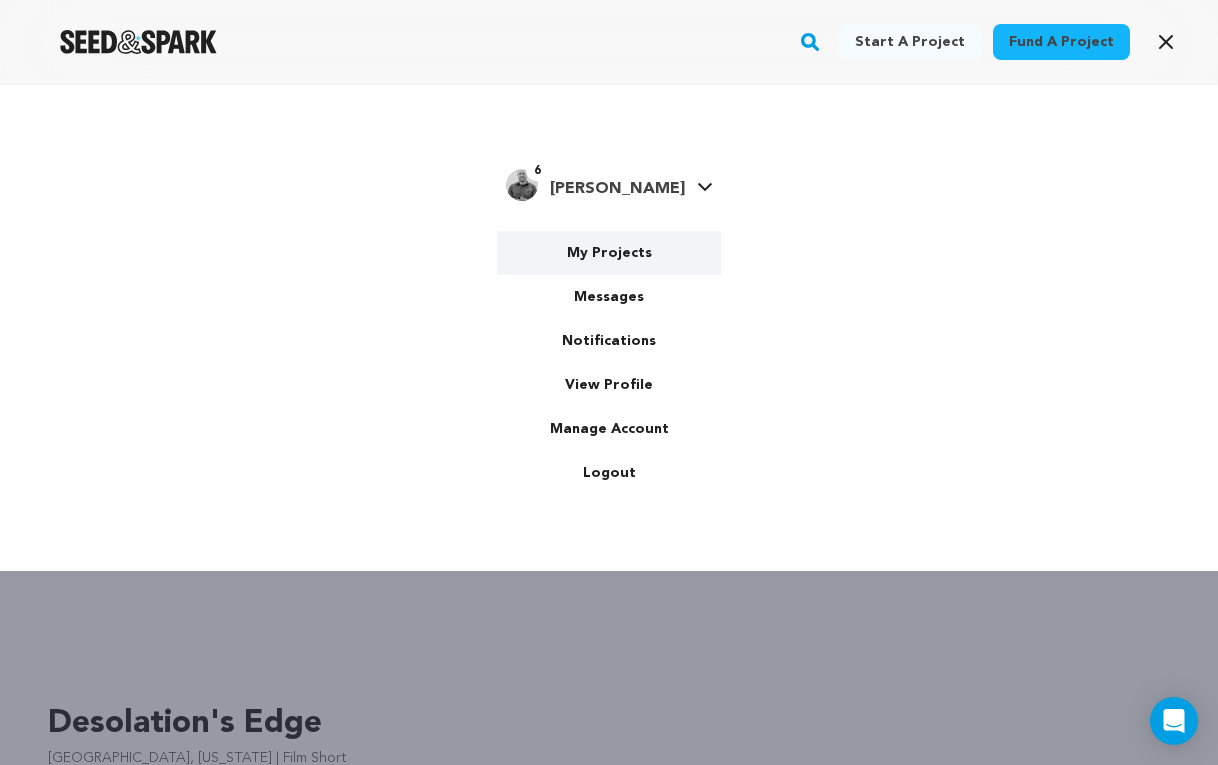 click on "My Projects" at bounding box center [609, 253] 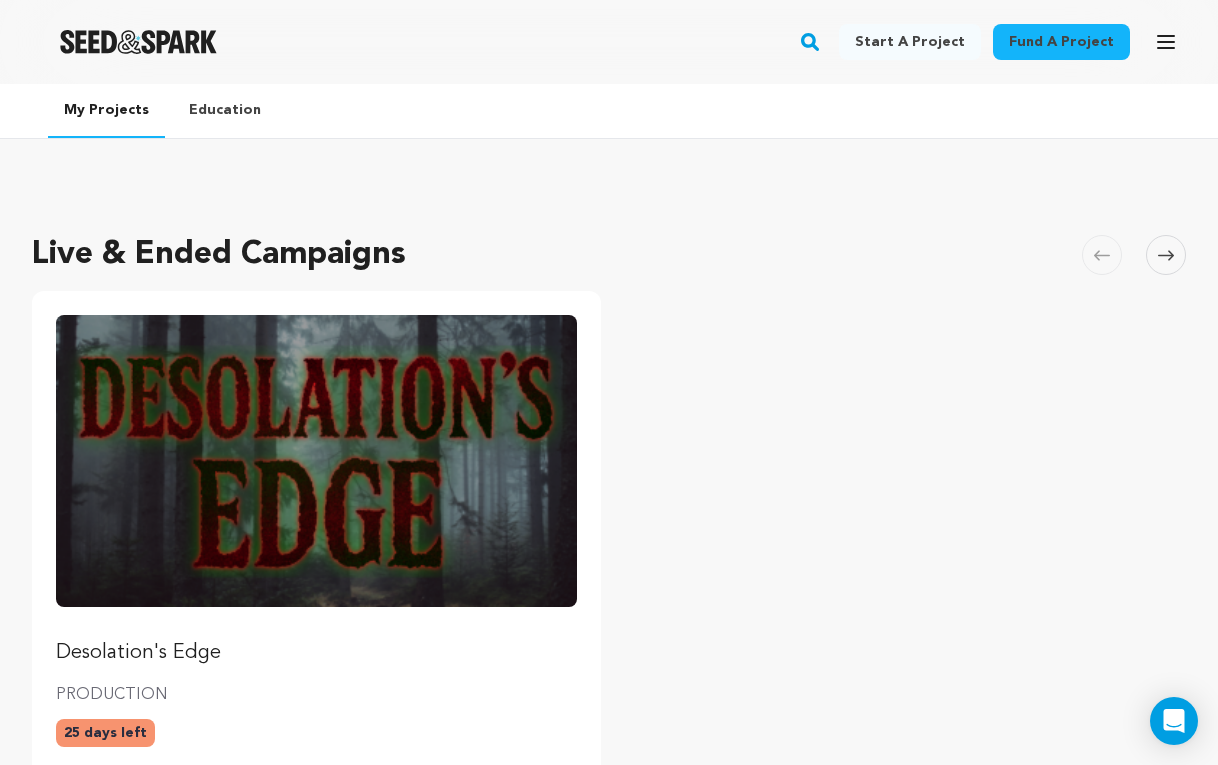 scroll, scrollTop: 0, scrollLeft: 0, axis: both 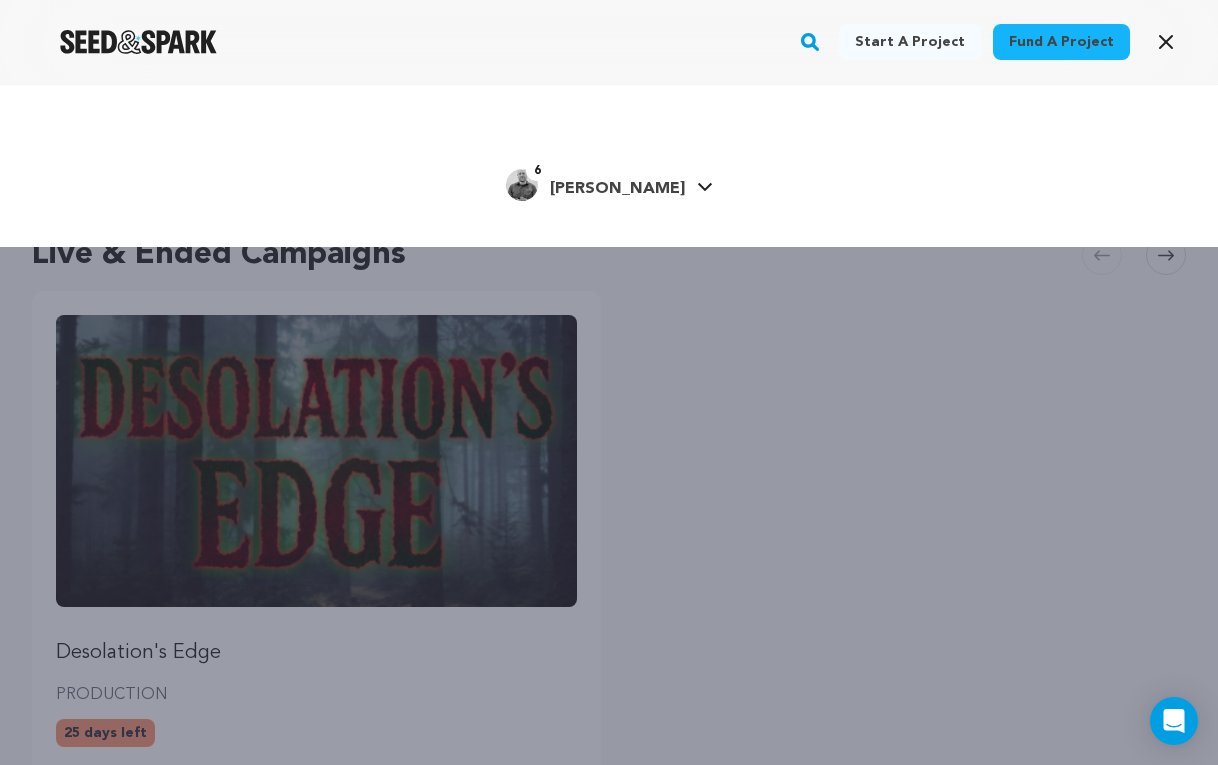 click on "[PERSON_NAME]" at bounding box center (617, 189) 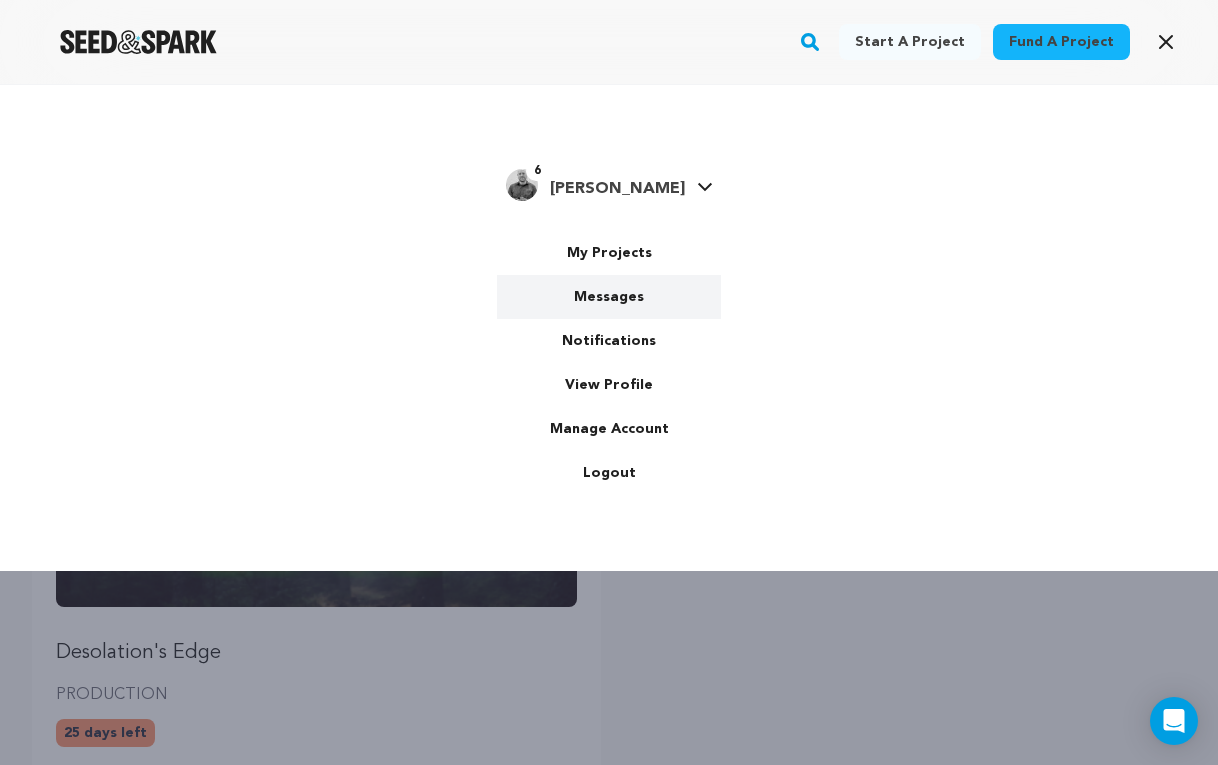 click on "Messages" at bounding box center [609, 297] 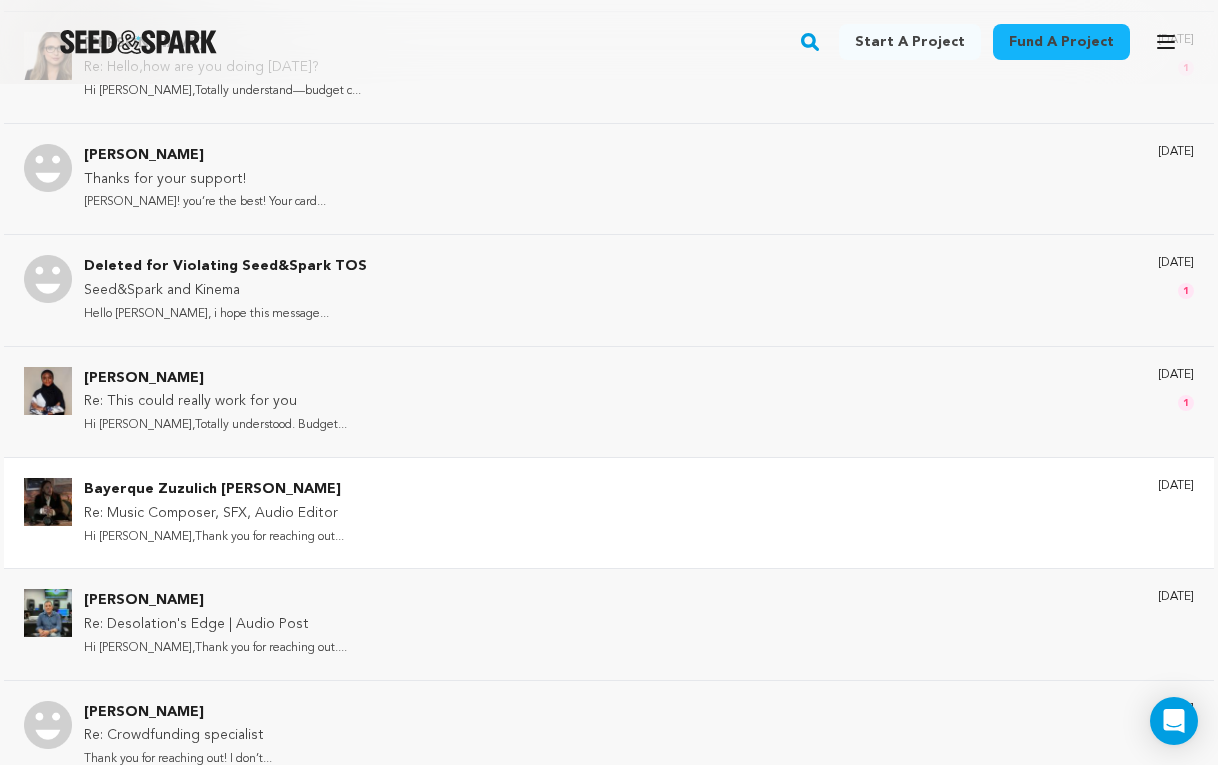scroll, scrollTop: 818, scrollLeft: 0, axis: vertical 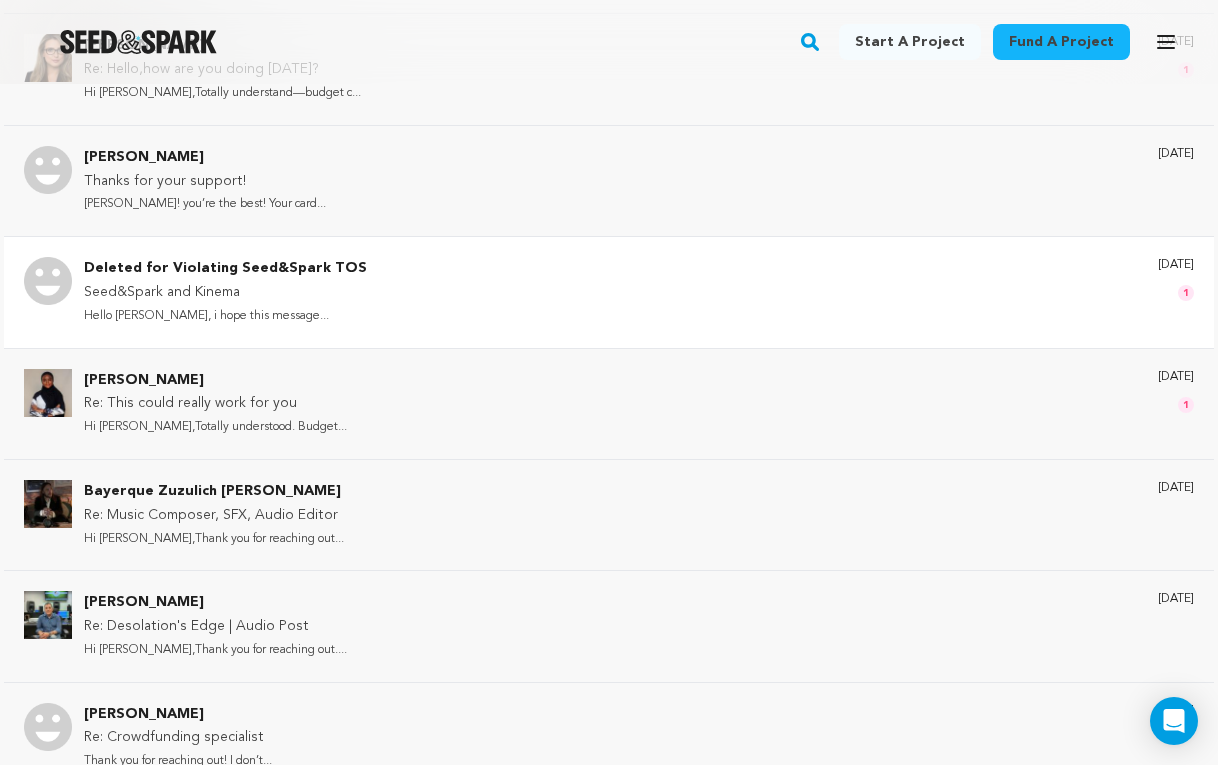 click on "Deleted for Violating Seed&Spark TOS
Seed&Spark and Kinema
Hello Michael, i hope this message...
1 day ago
1" at bounding box center (639, 292) 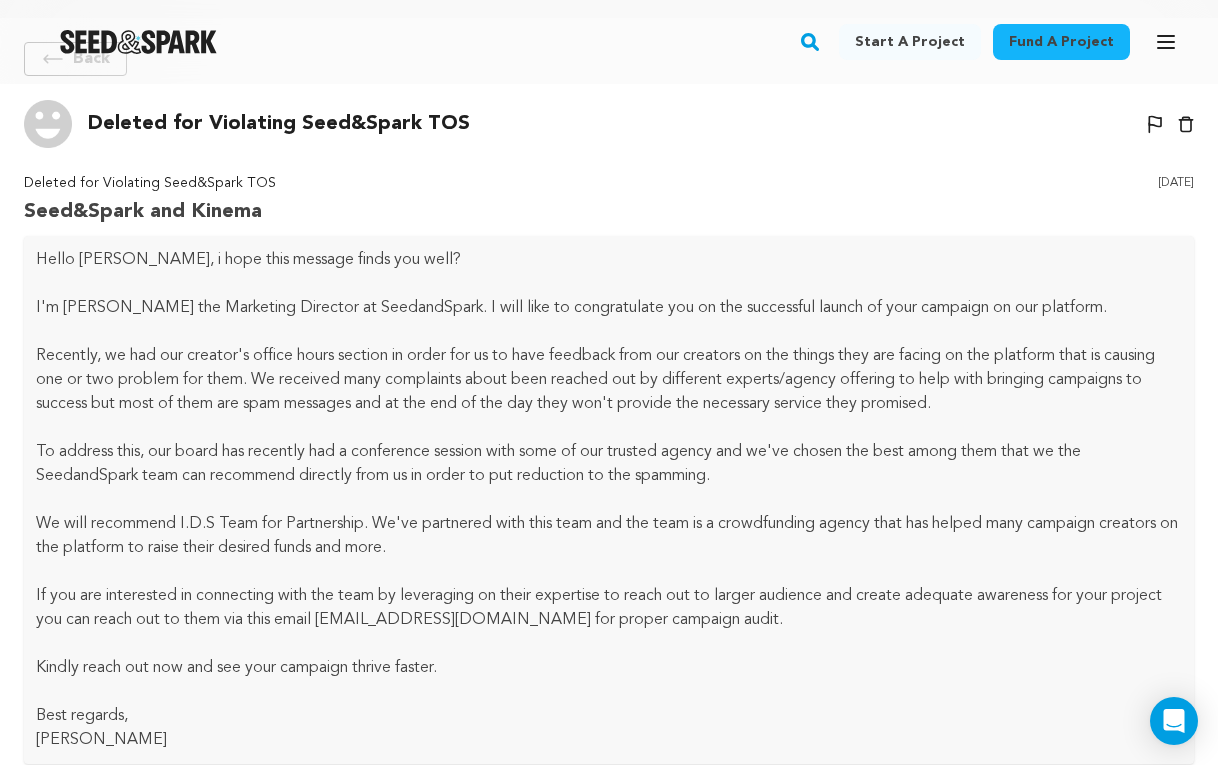 scroll, scrollTop: 37, scrollLeft: 0, axis: vertical 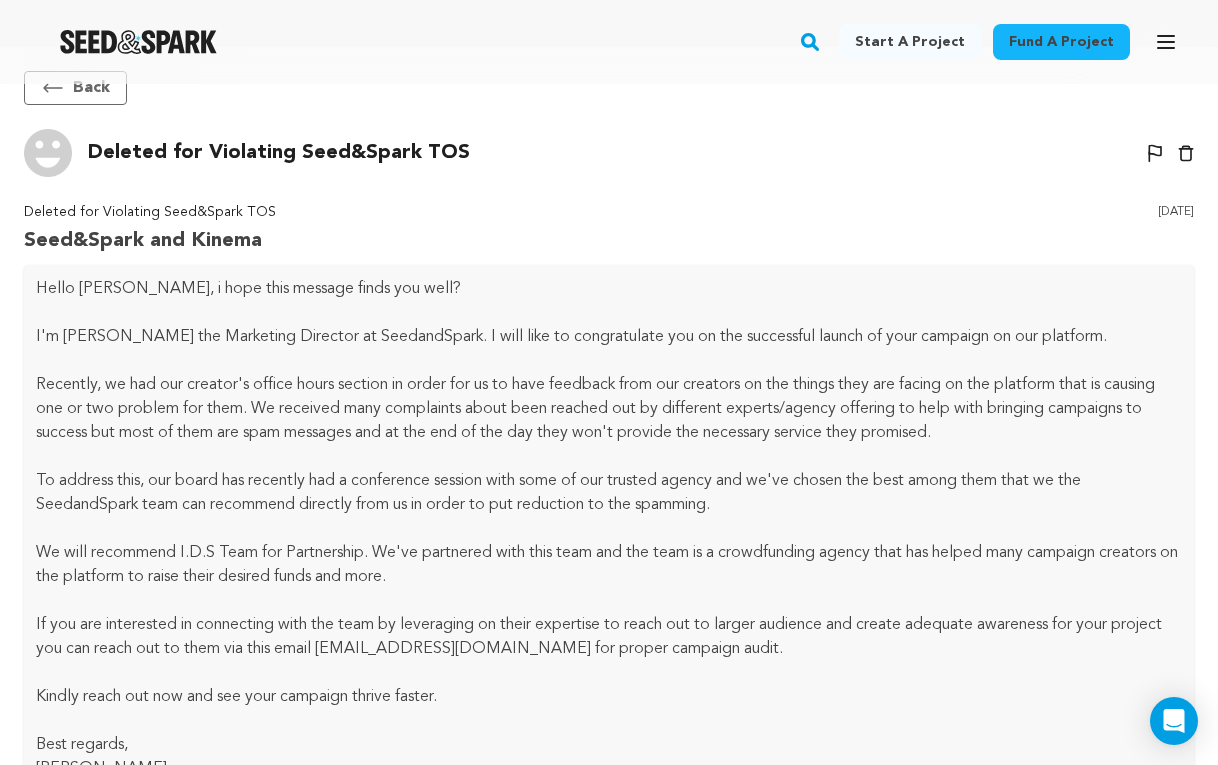 click 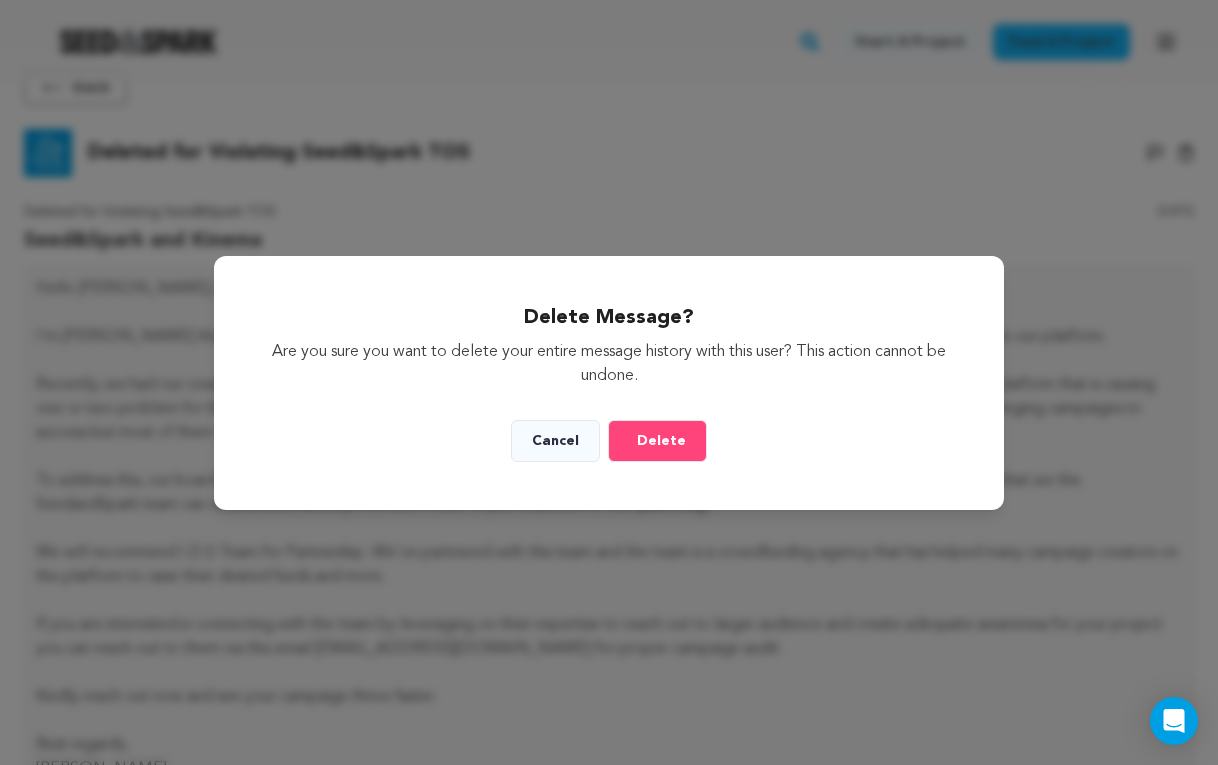 click on "Delete" at bounding box center (661, 441) 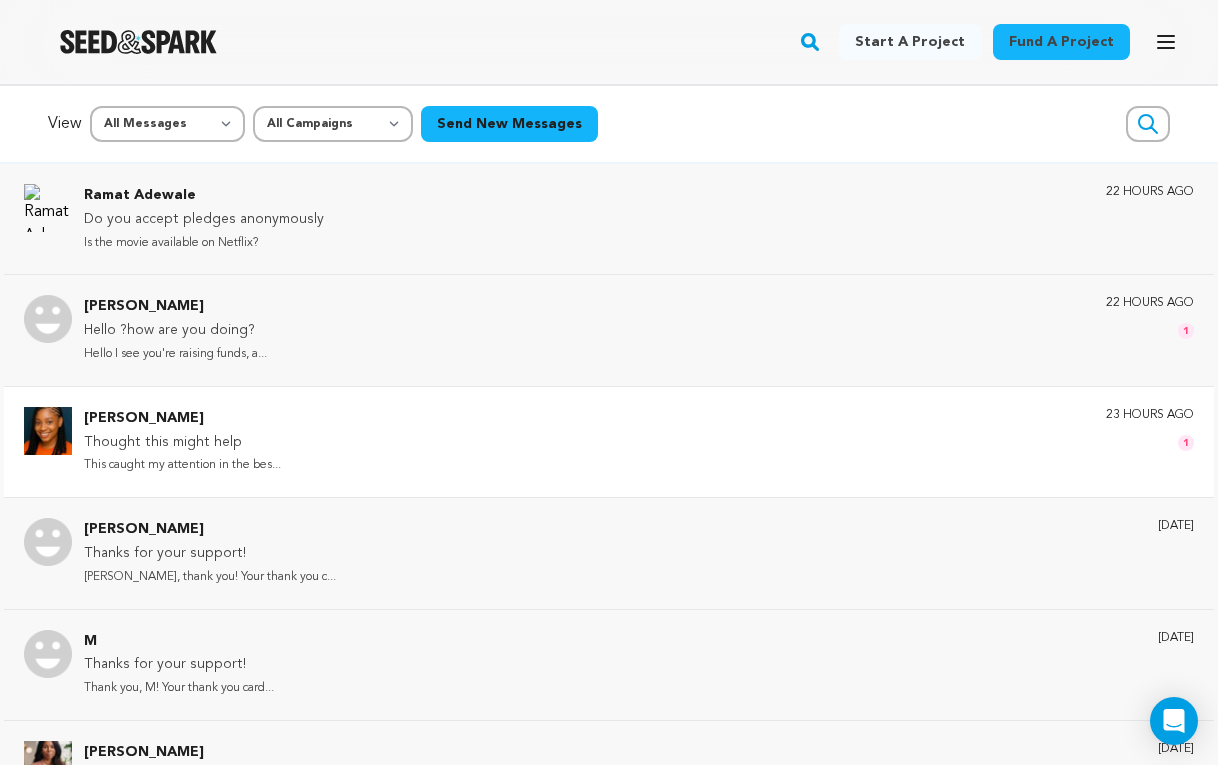 scroll, scrollTop: 0, scrollLeft: 0, axis: both 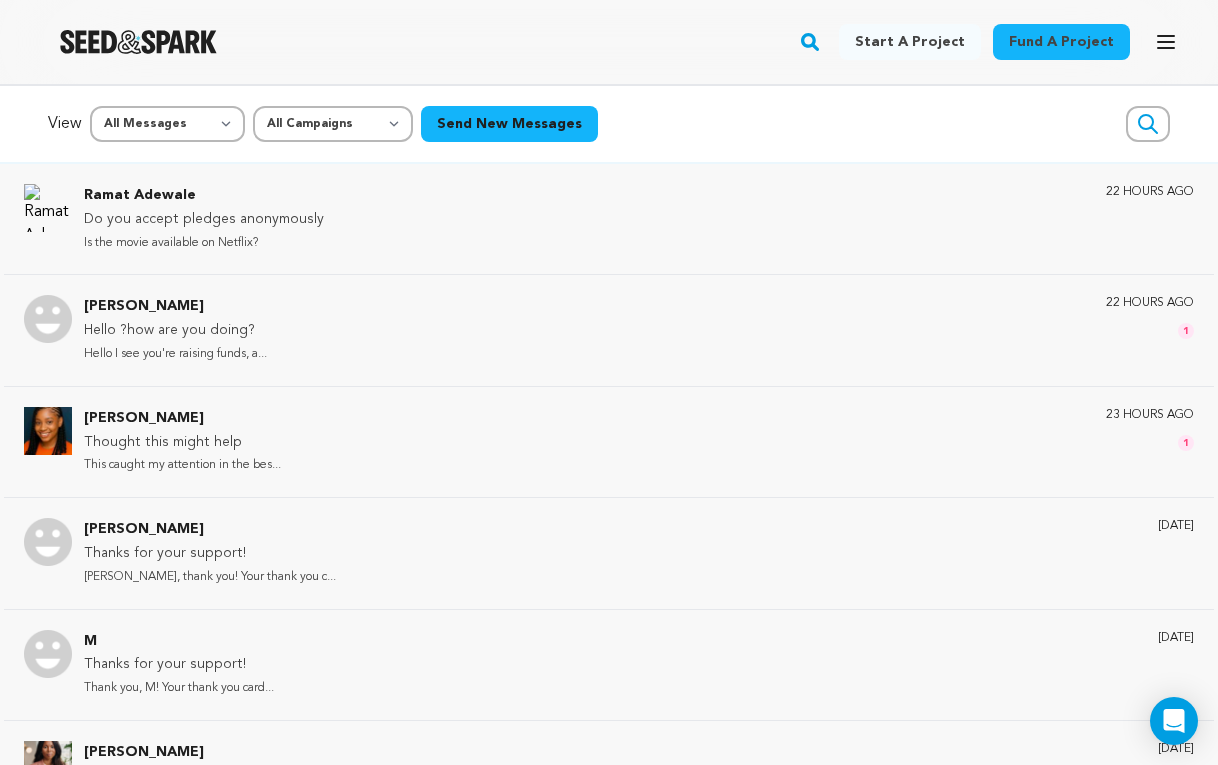 click 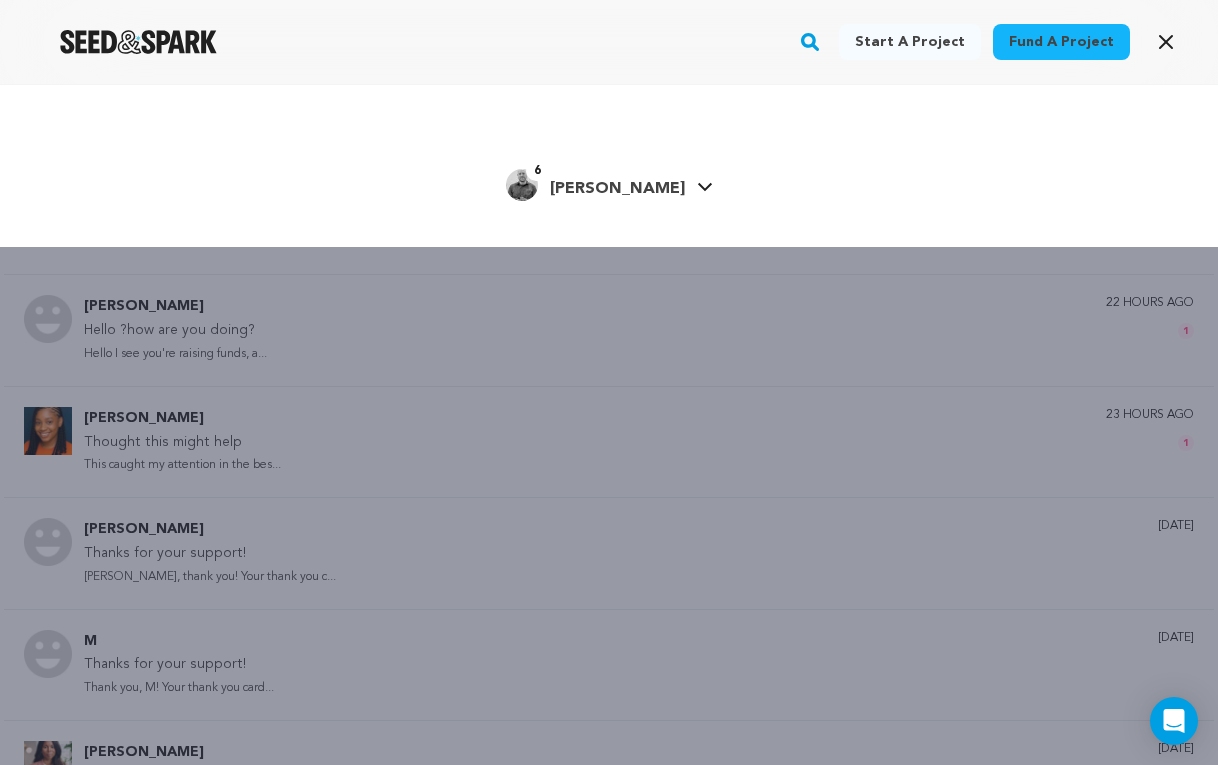 click on "[PERSON_NAME]" at bounding box center (617, 189) 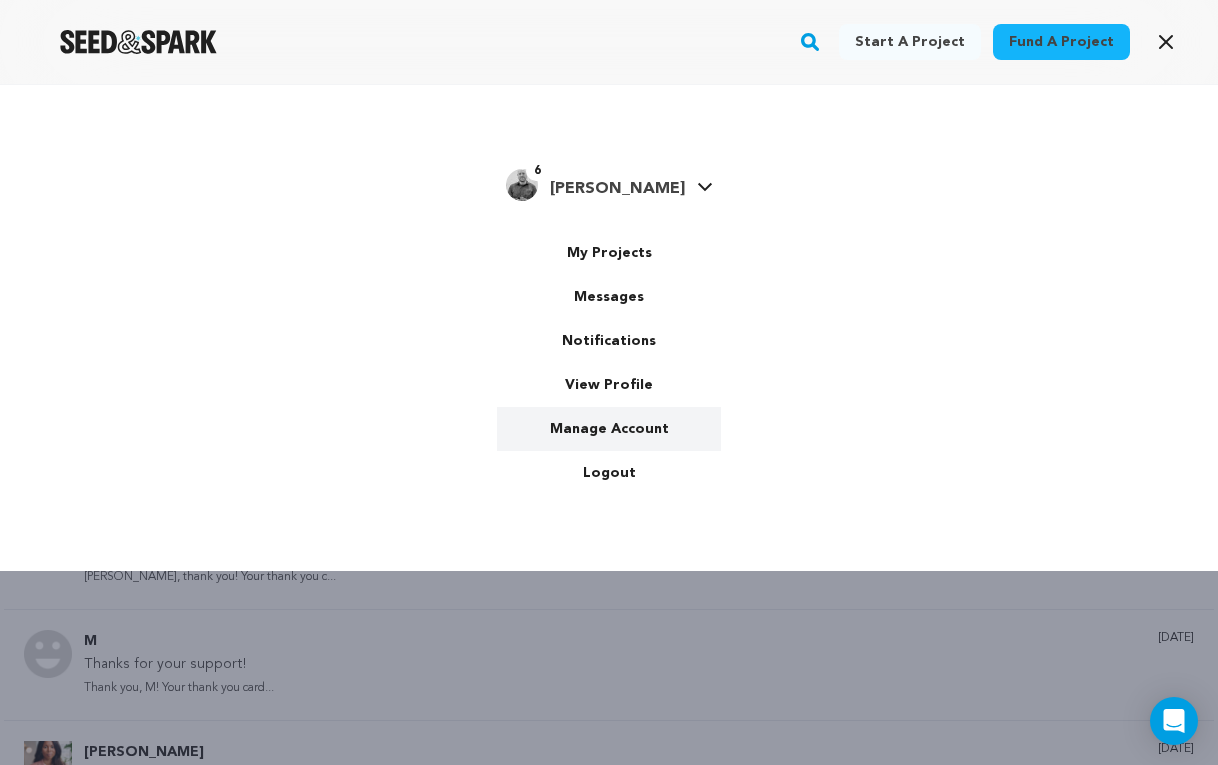 click on "Manage Account" at bounding box center [609, 429] 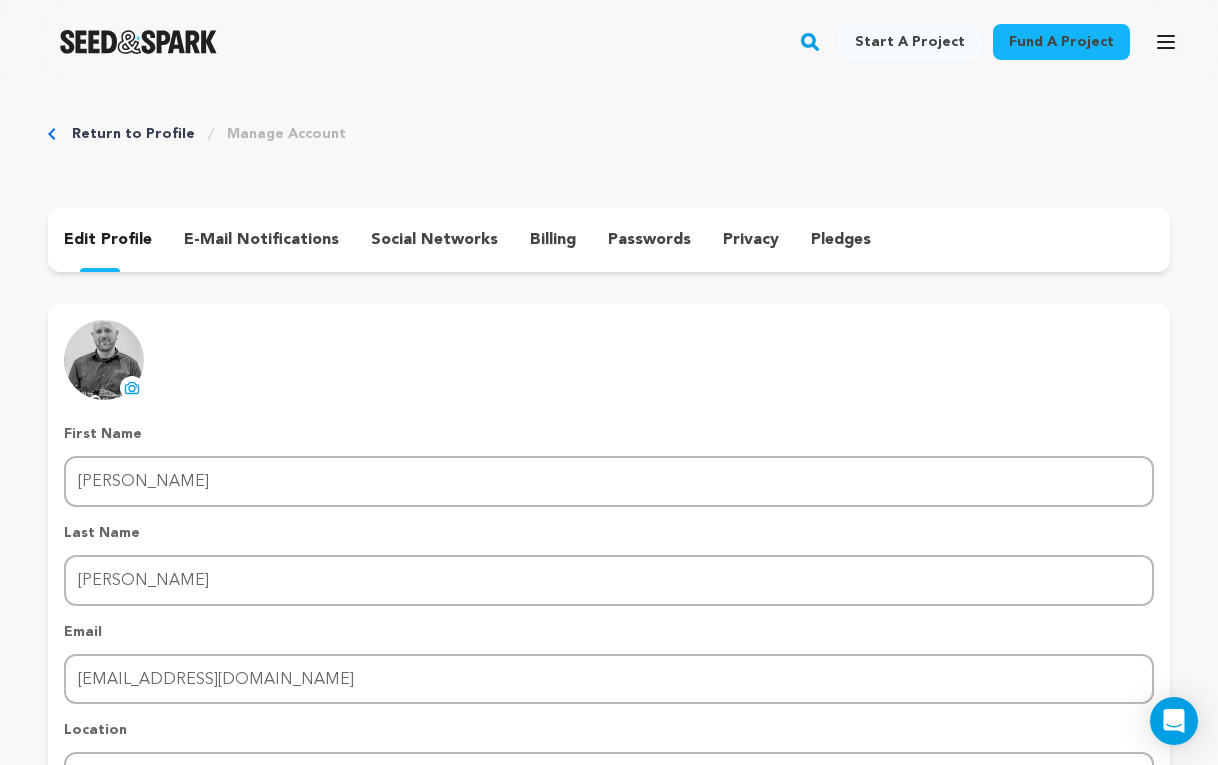 scroll, scrollTop: 0, scrollLeft: 0, axis: both 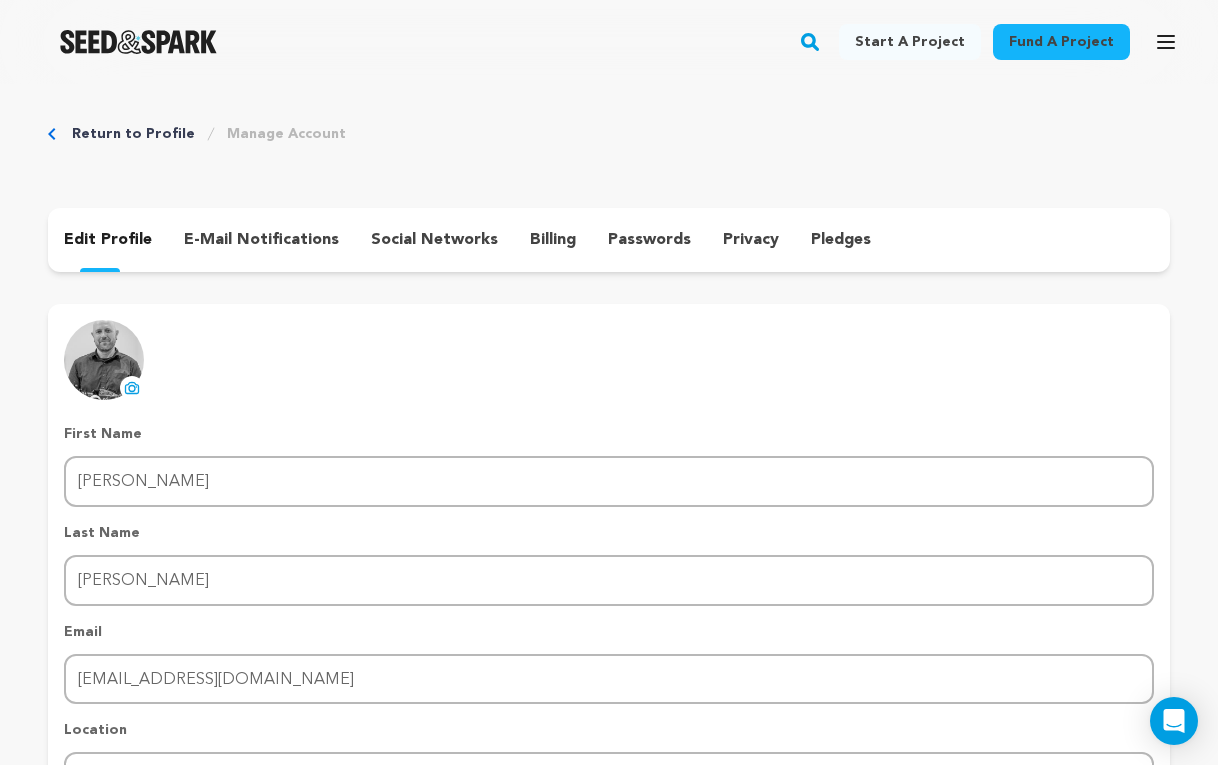 click on "billing" at bounding box center [553, 240] 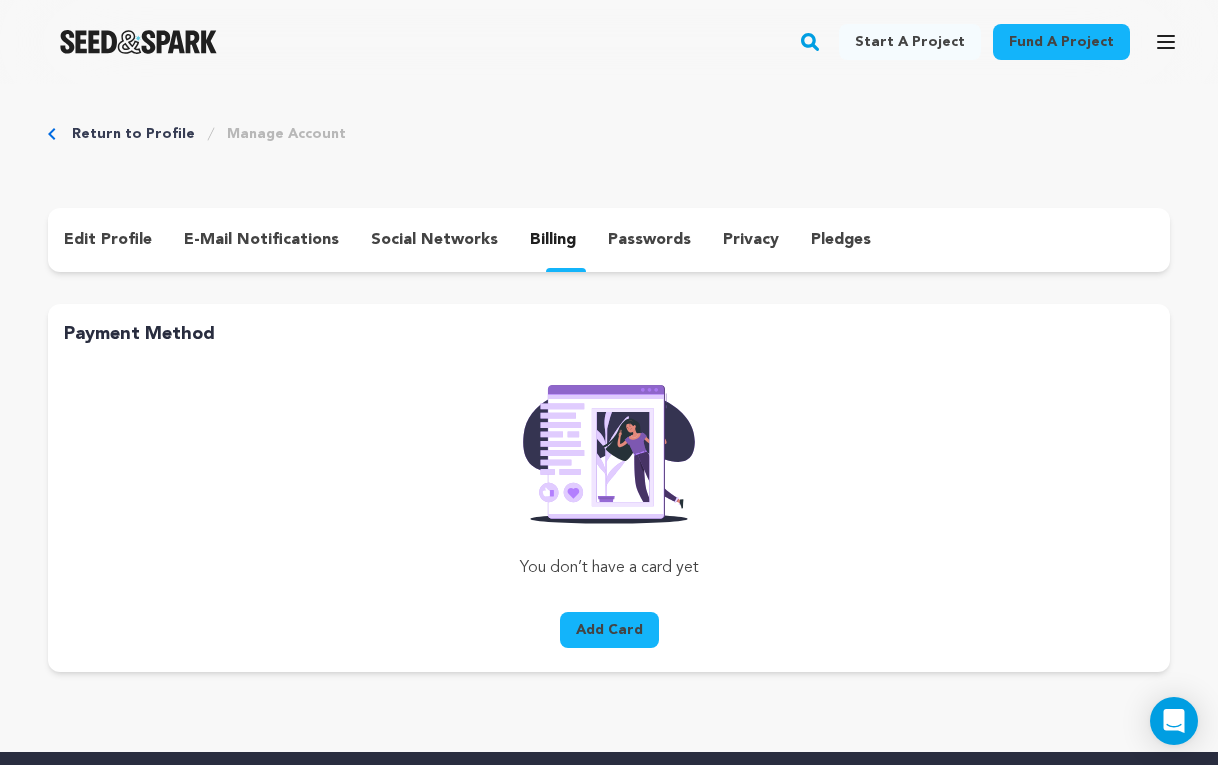 click on "Add Card" at bounding box center [609, 630] 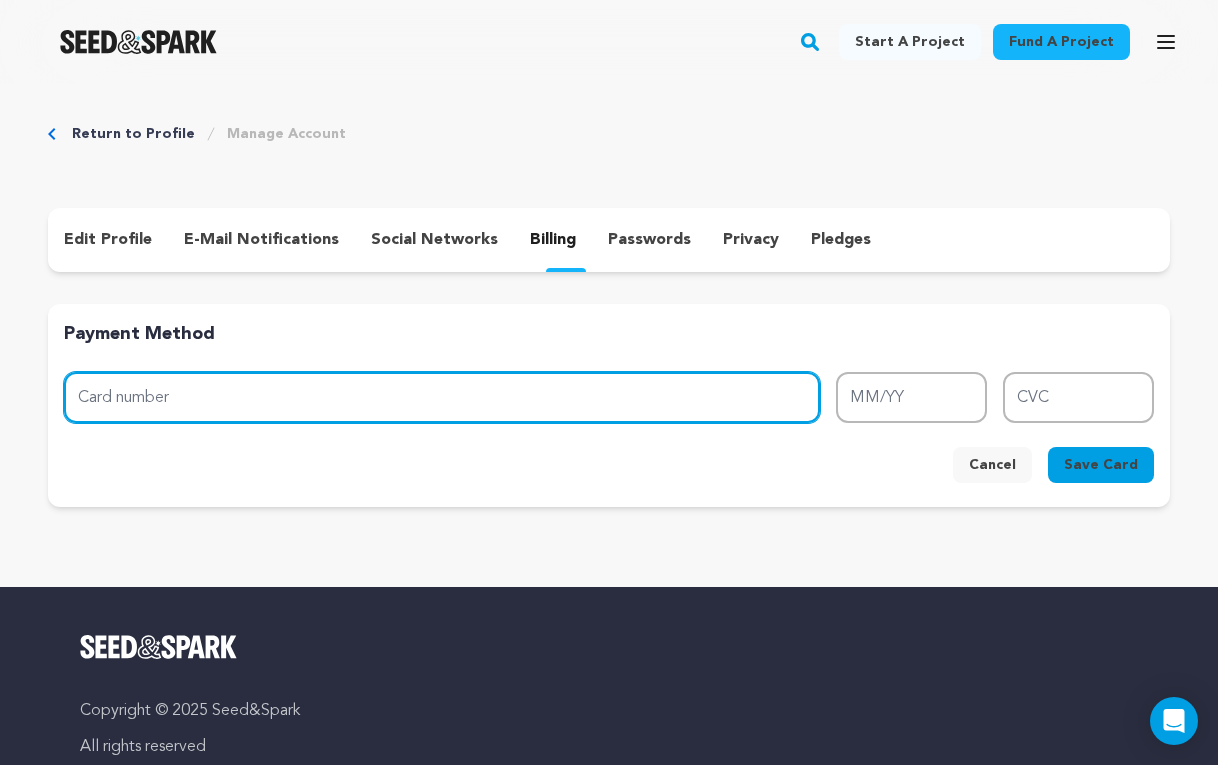 click on "Card number" at bounding box center (442, 397) 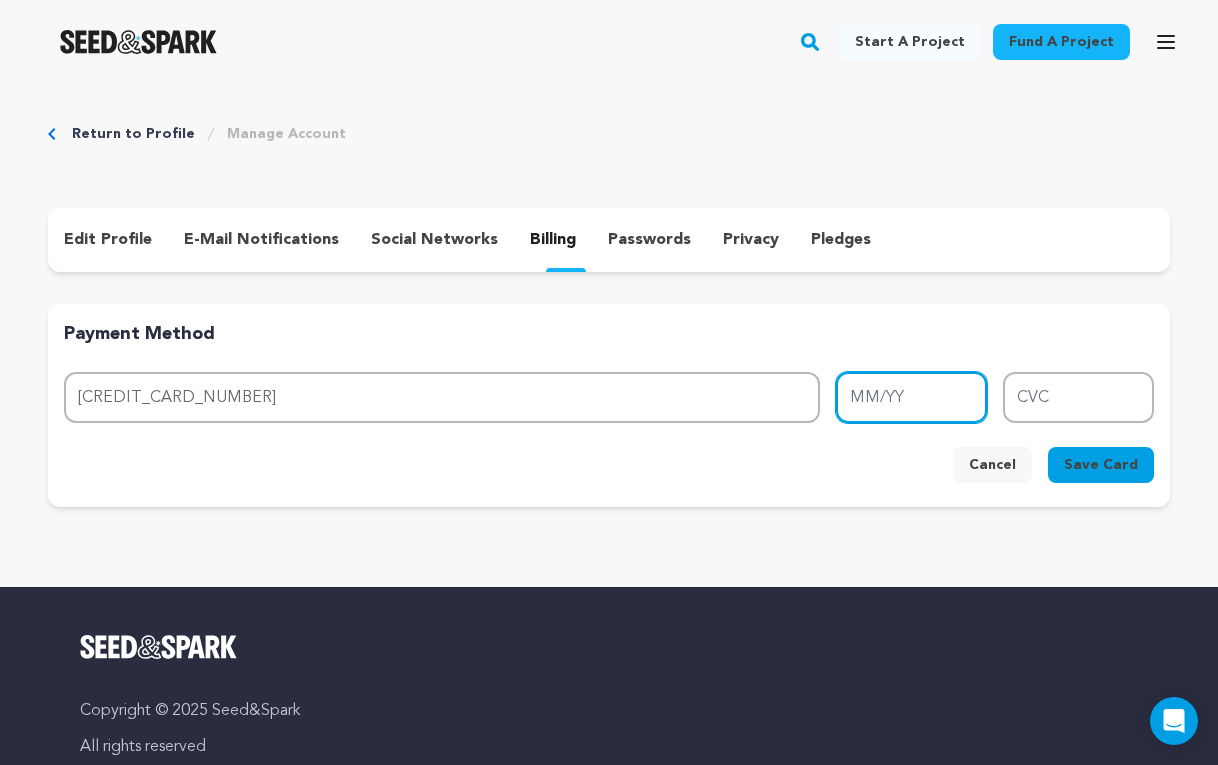 type on "4737 0270 1269 6154" 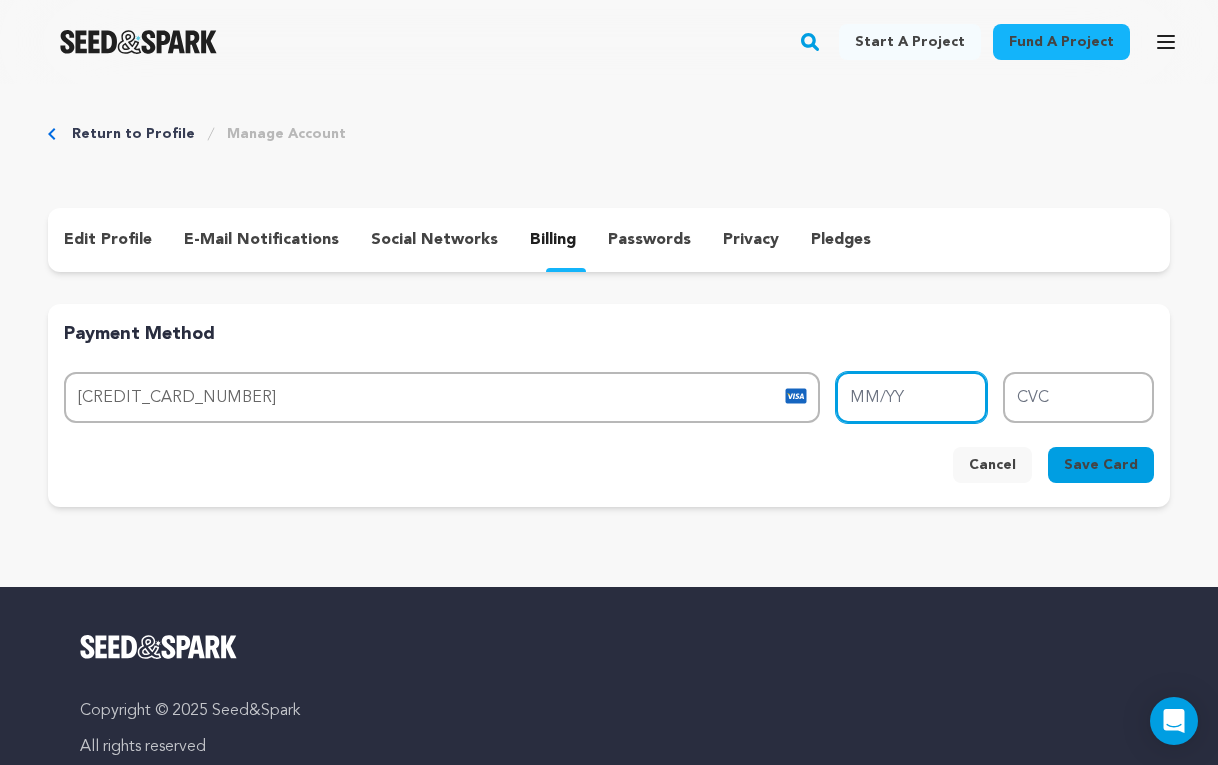 type on "08/27" 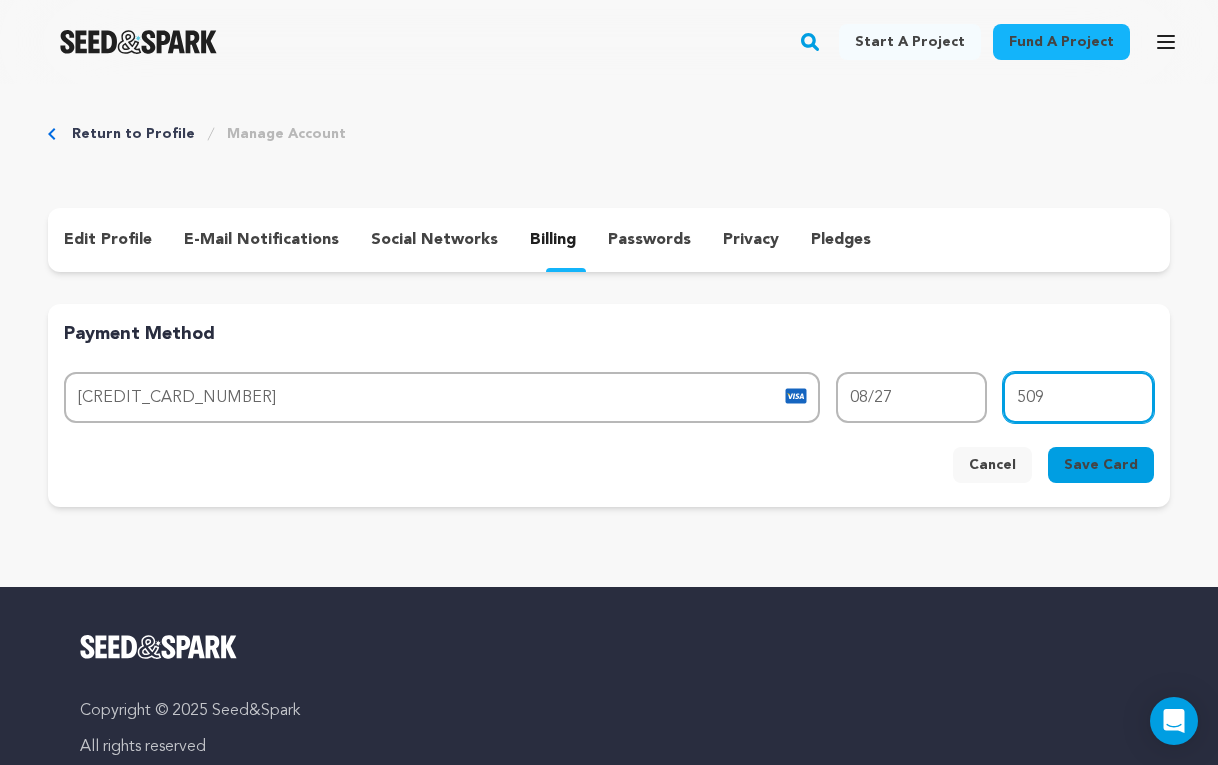 type on "509" 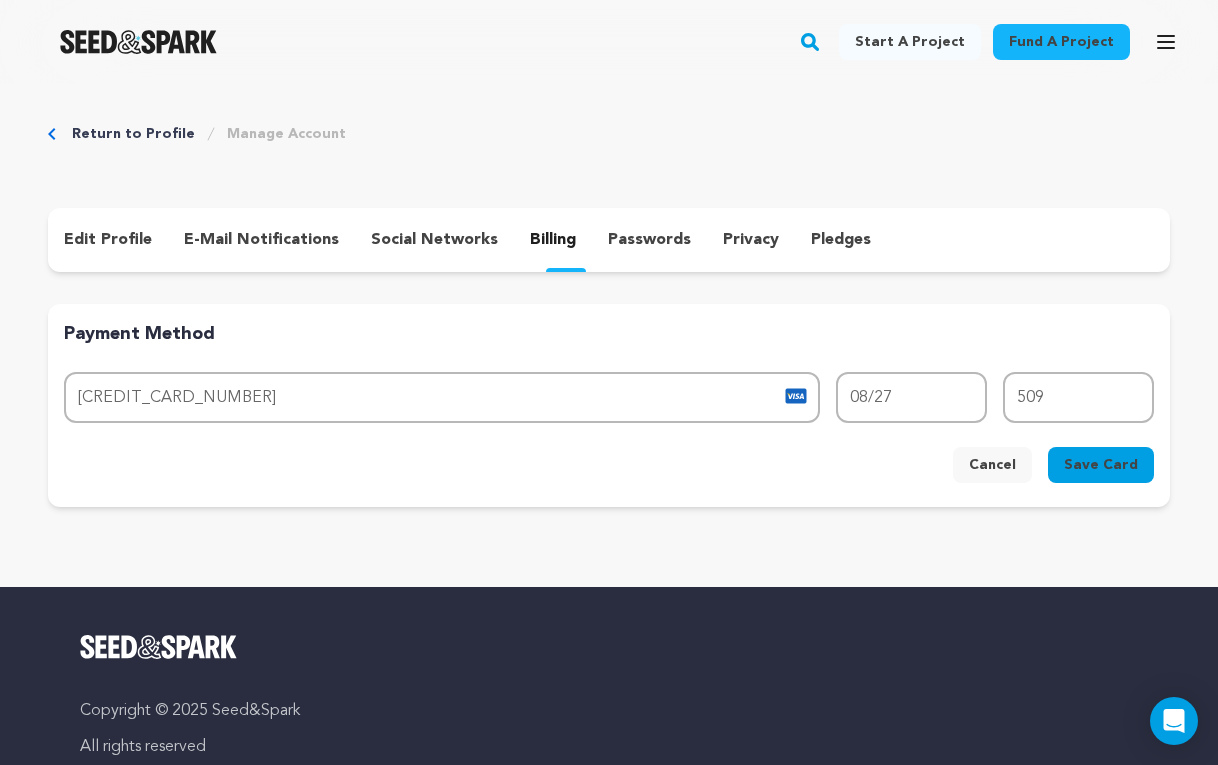 click on "Save Card" at bounding box center [1101, 465] 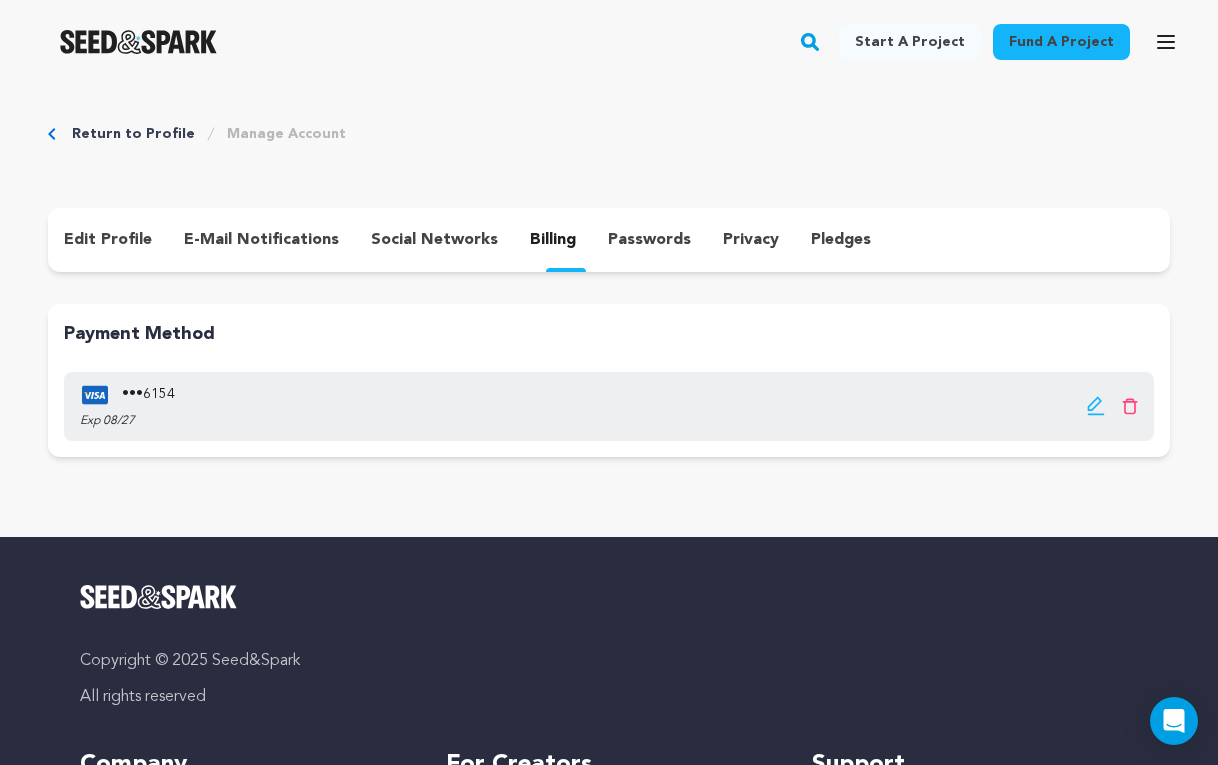 click on "Success:
Info:
Warning:
Error:
Close notification" at bounding box center [1057, 34] 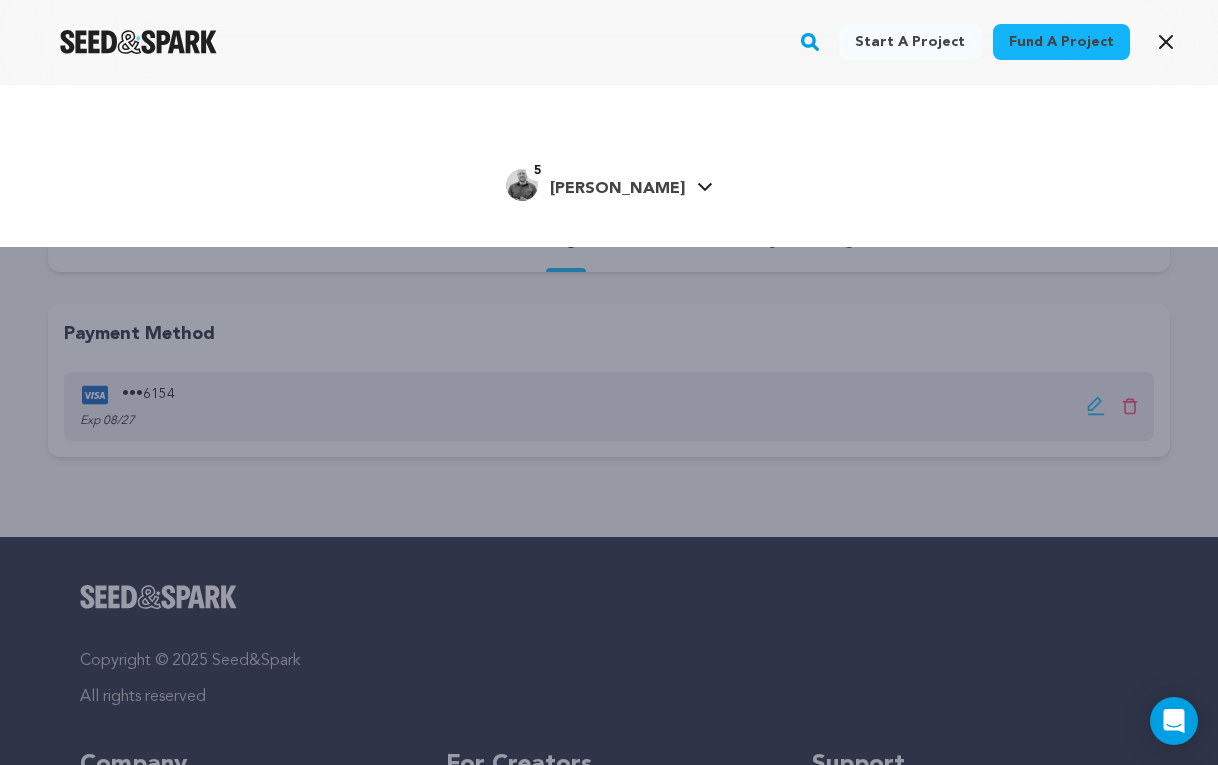 click on "[PERSON_NAME]" at bounding box center (617, 189) 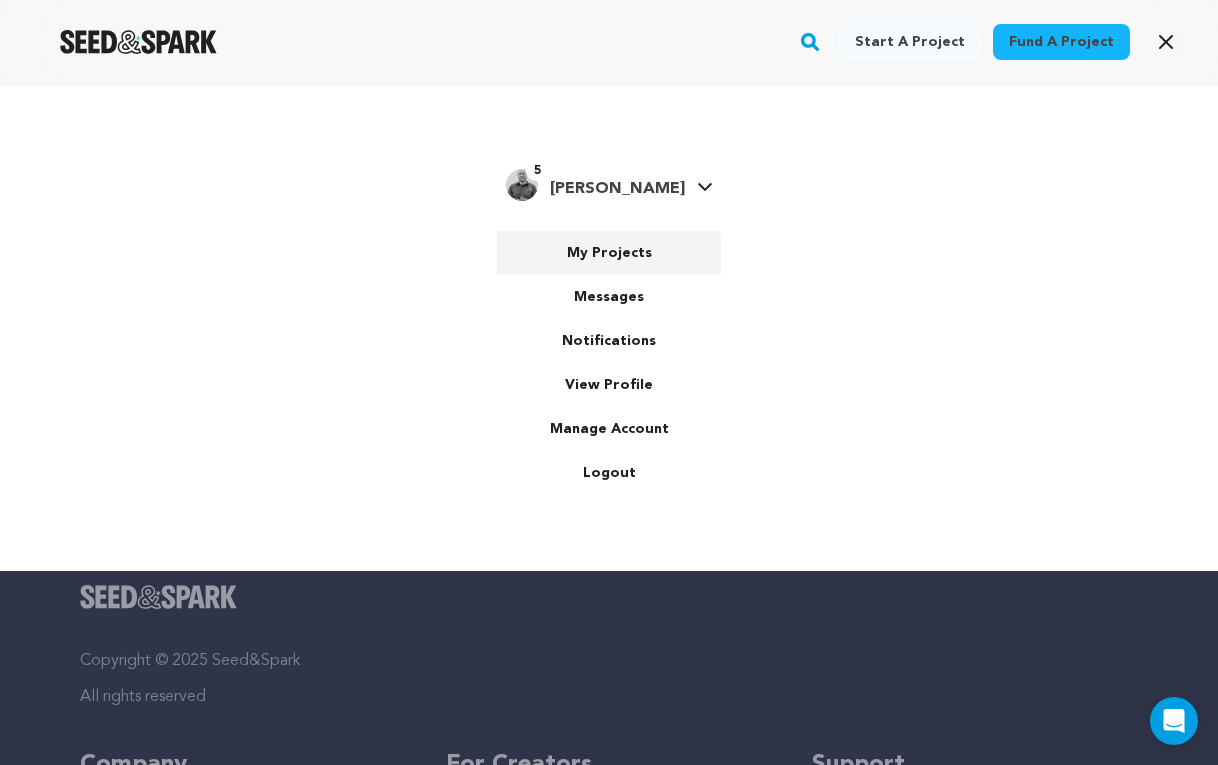 click on "My Projects" at bounding box center (609, 253) 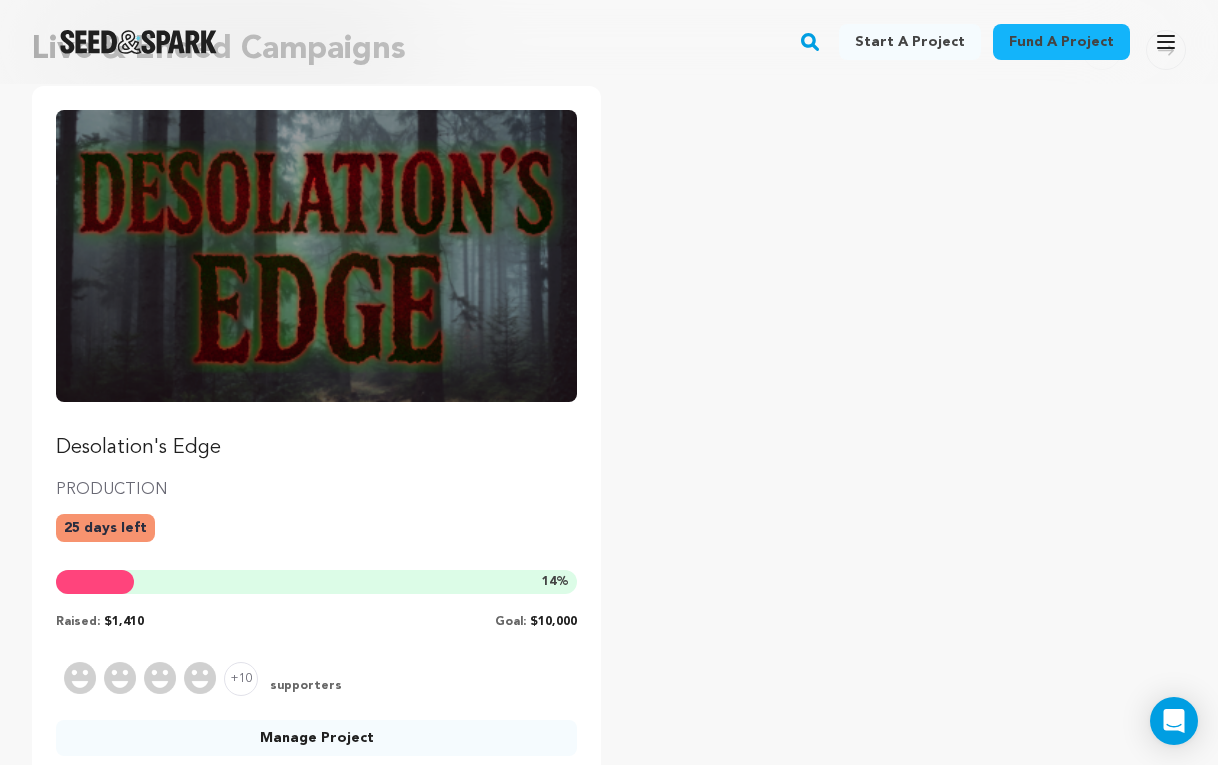 scroll, scrollTop: 246, scrollLeft: 0, axis: vertical 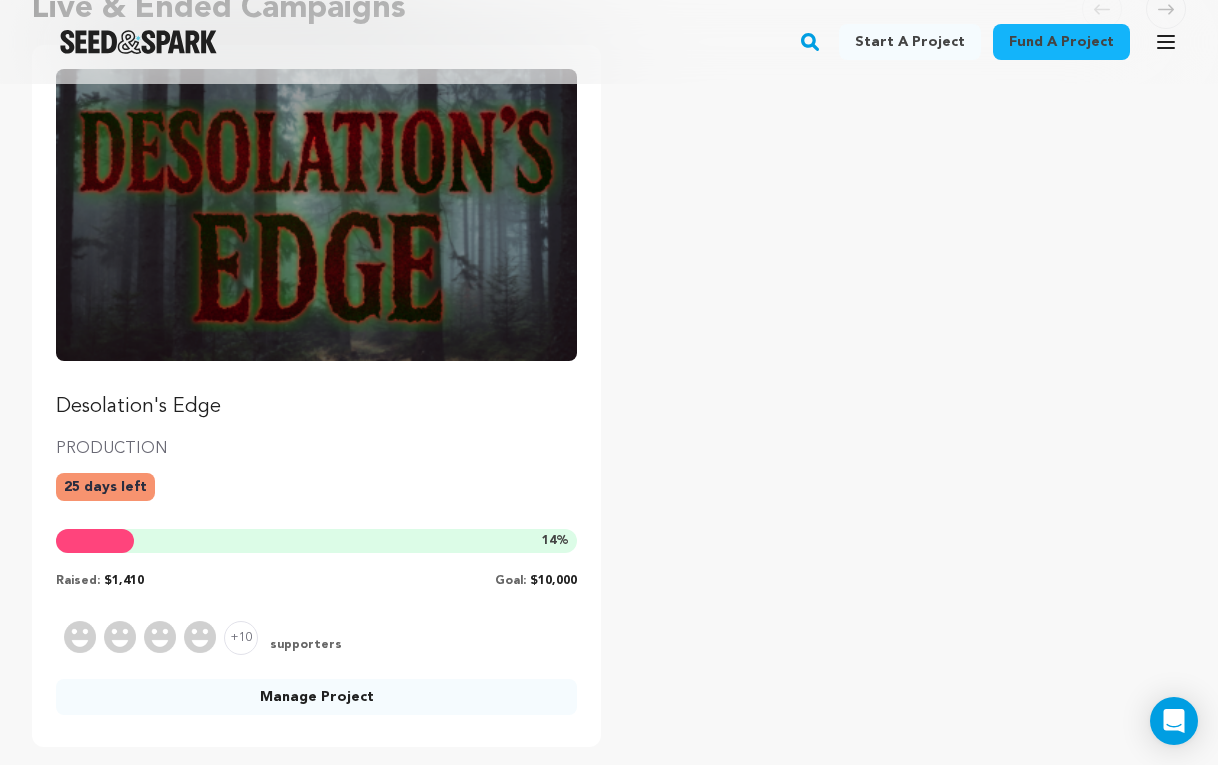 click at bounding box center (316, 215) 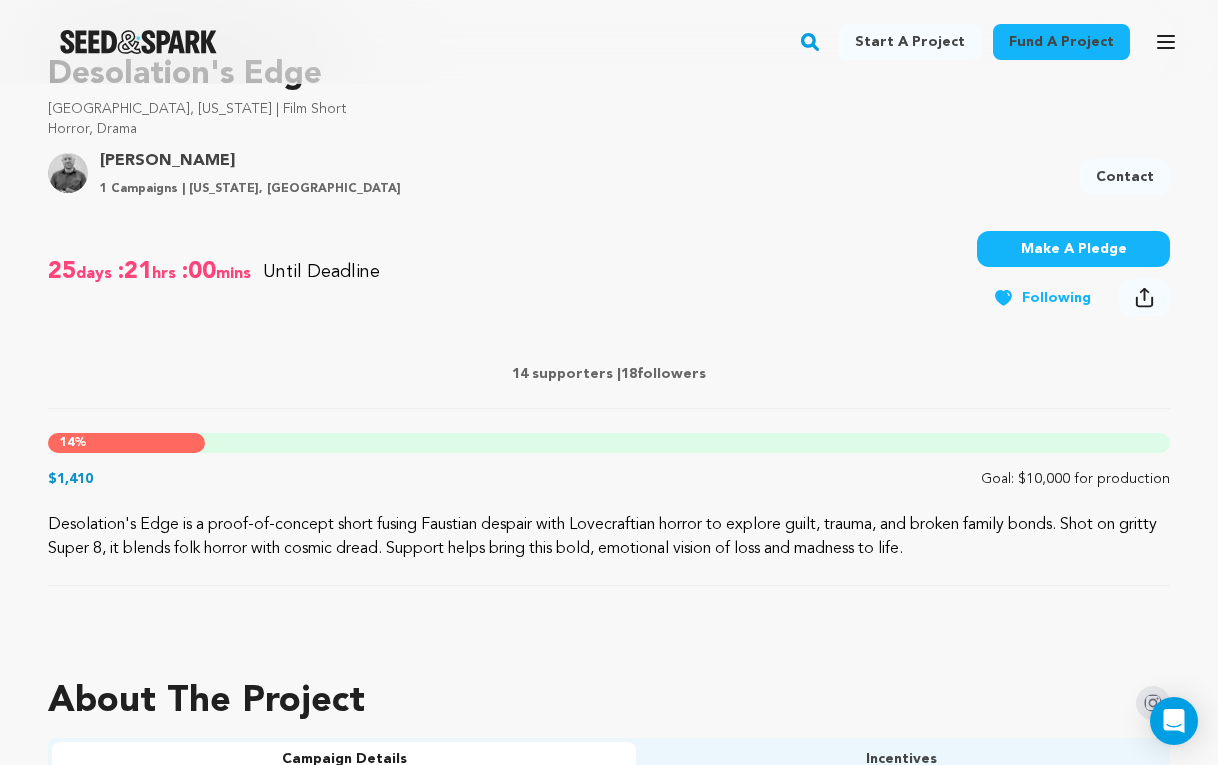 scroll, scrollTop: 725, scrollLeft: 0, axis: vertical 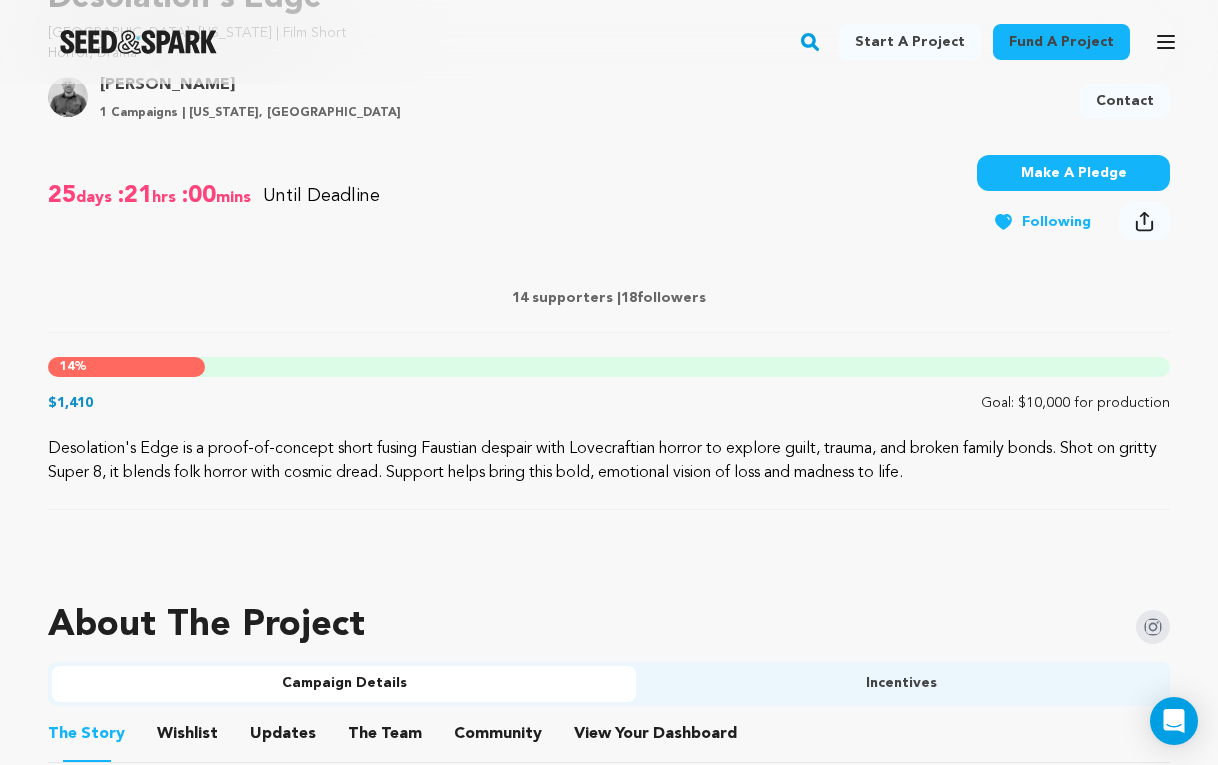 click on "Make A Pledge" at bounding box center (1073, 173) 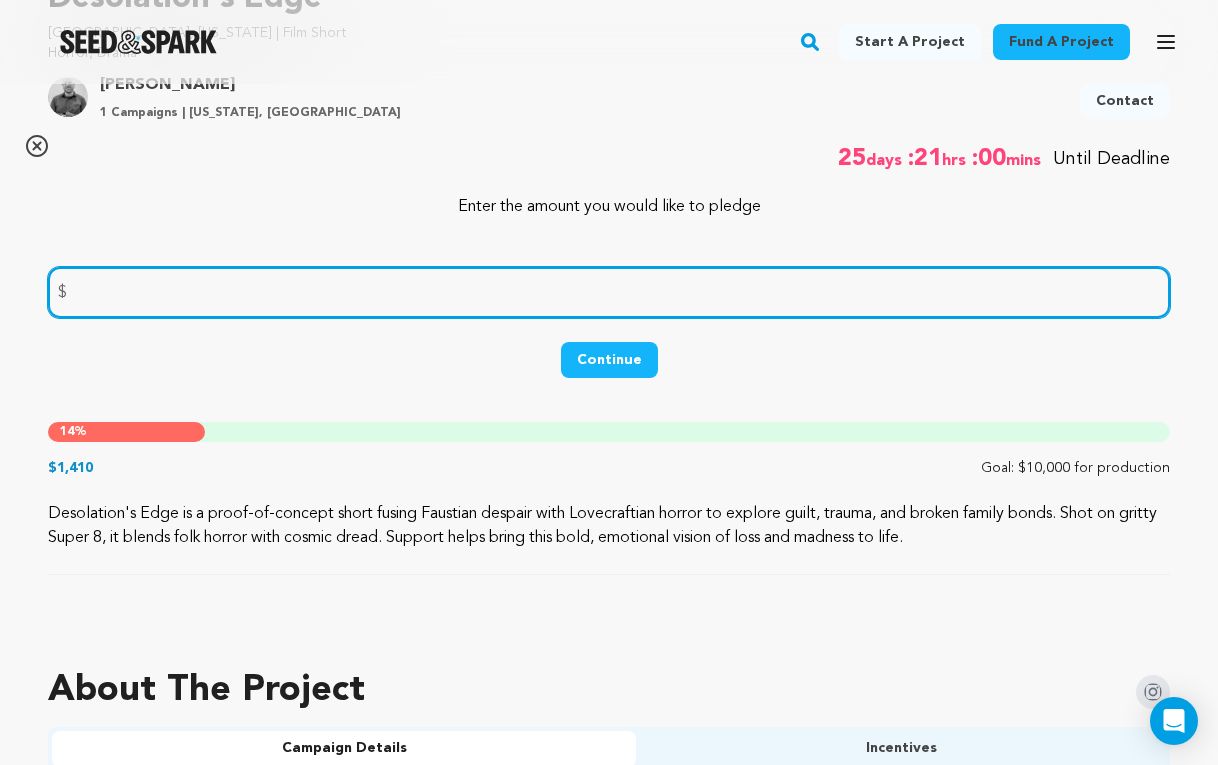 click at bounding box center (609, 292) 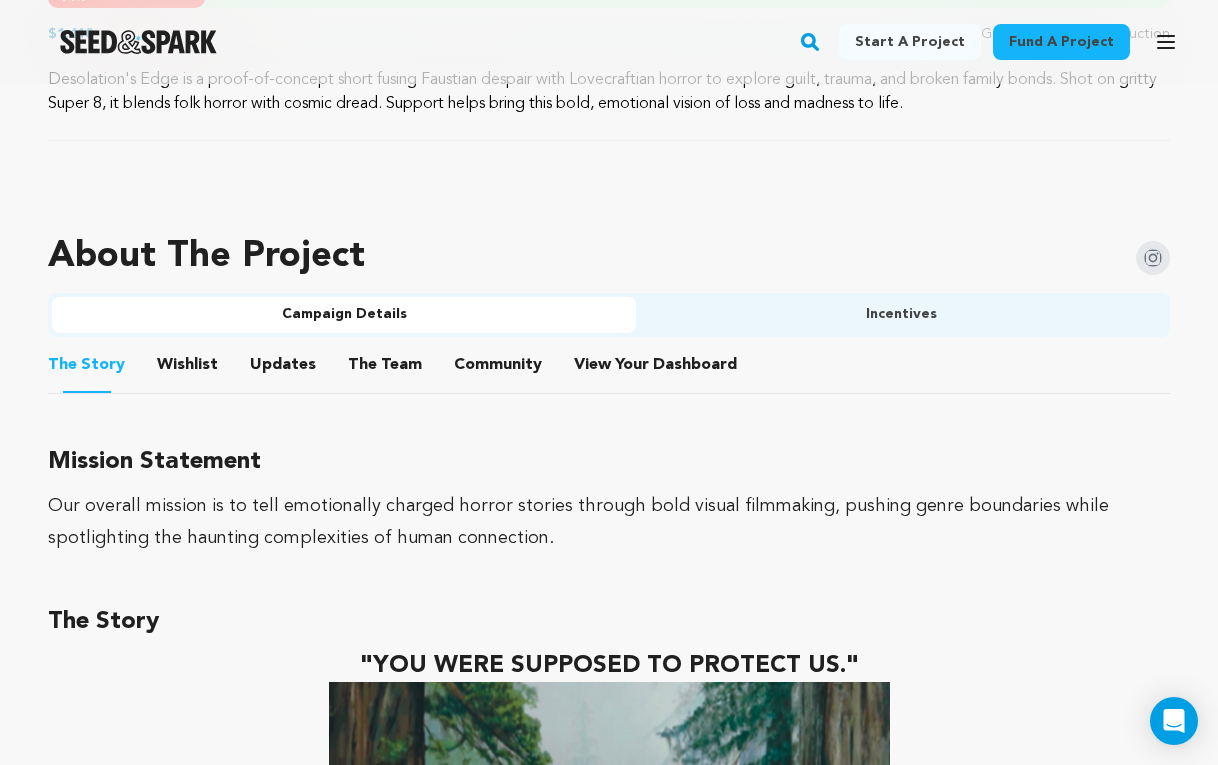 scroll, scrollTop: 1160, scrollLeft: 0, axis: vertical 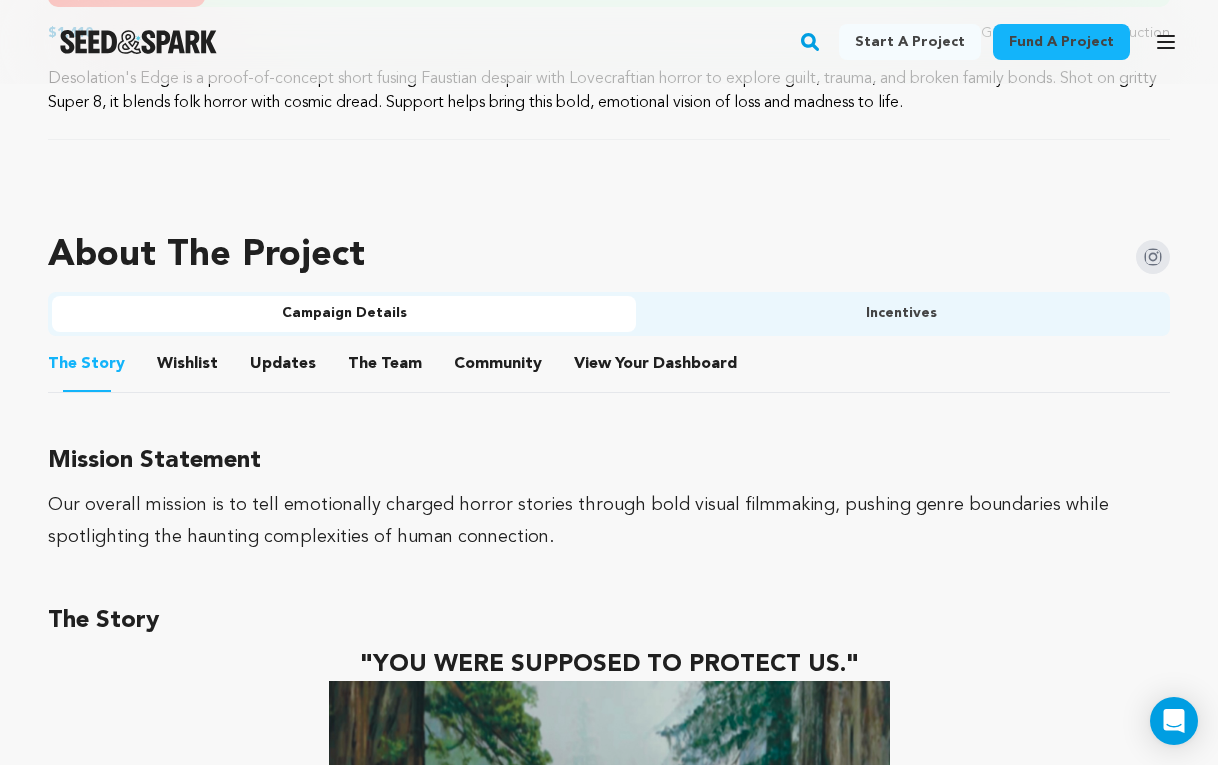 click on "Incentives" at bounding box center (901, 314) 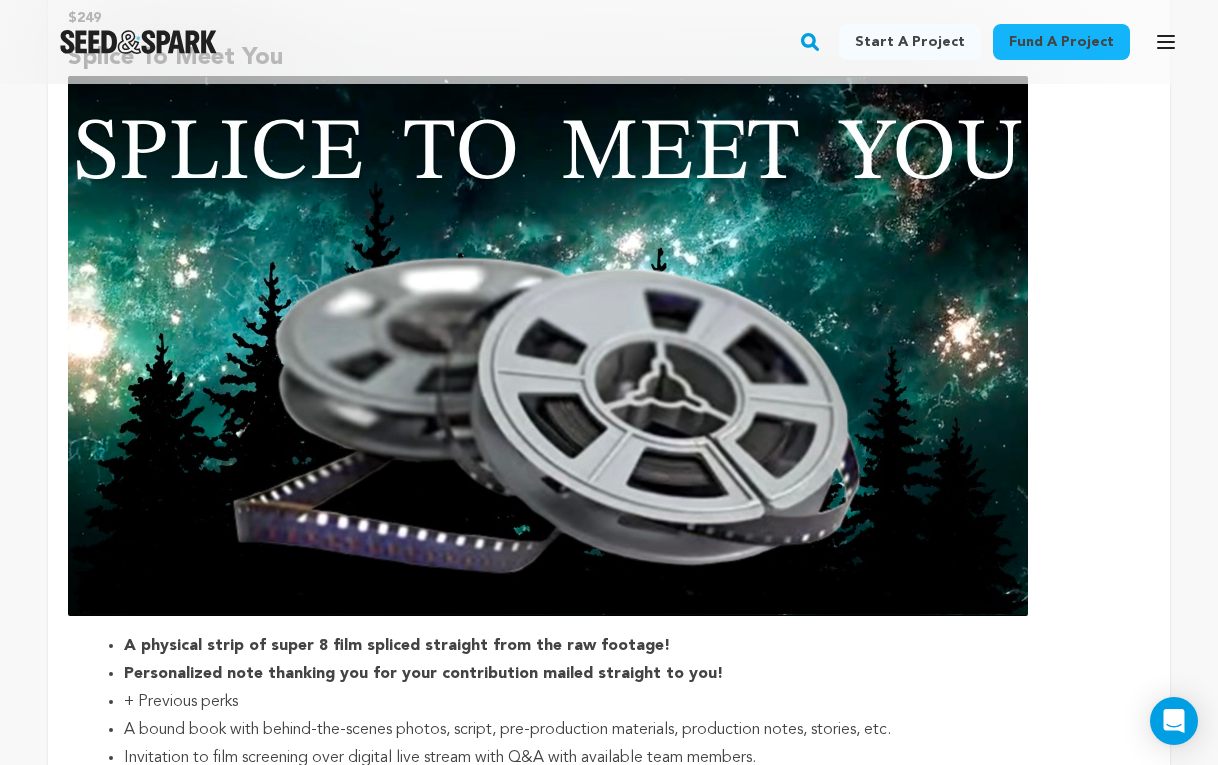 scroll, scrollTop: 5673, scrollLeft: 0, axis: vertical 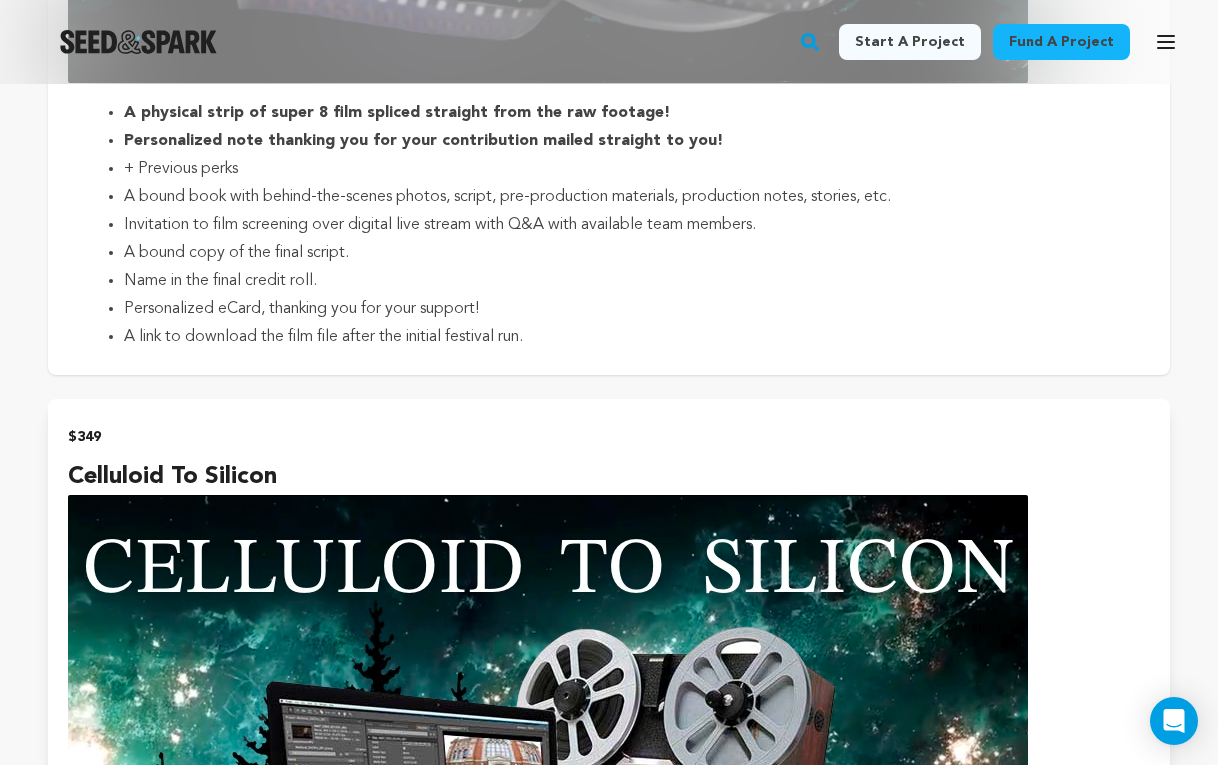 type on "300" 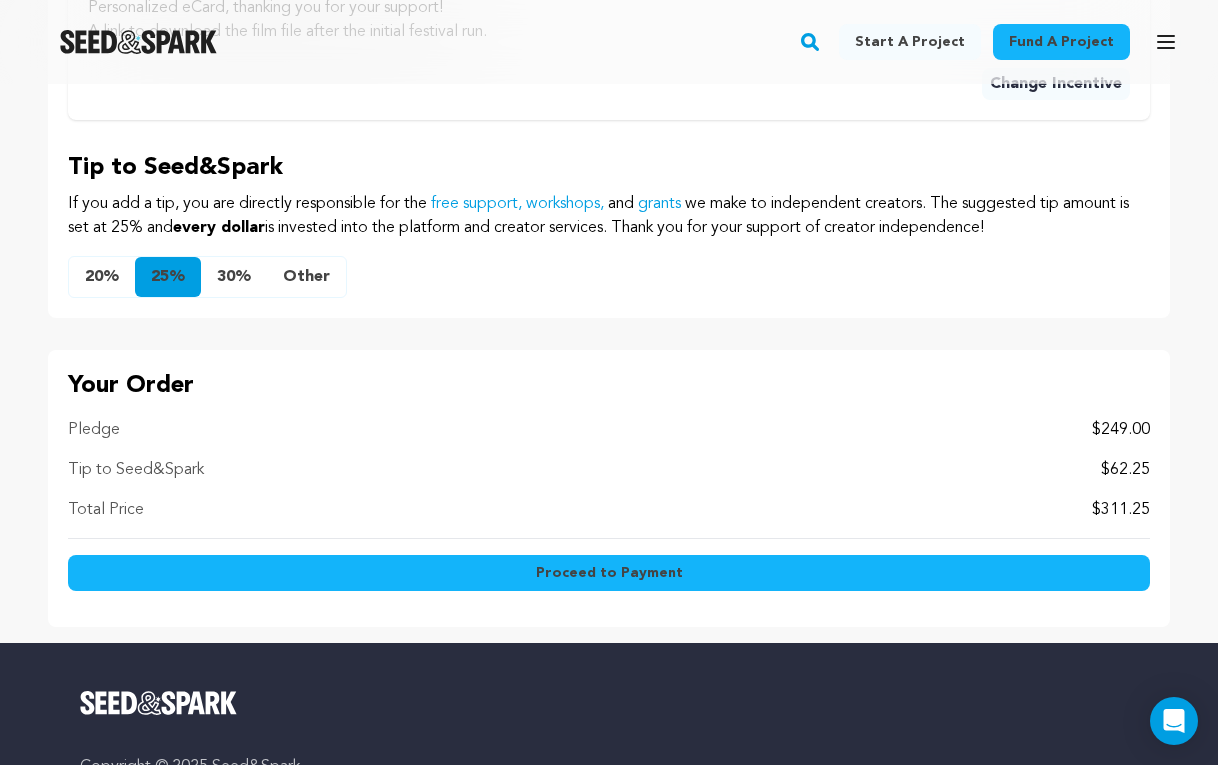 scroll, scrollTop: 2018, scrollLeft: 0, axis: vertical 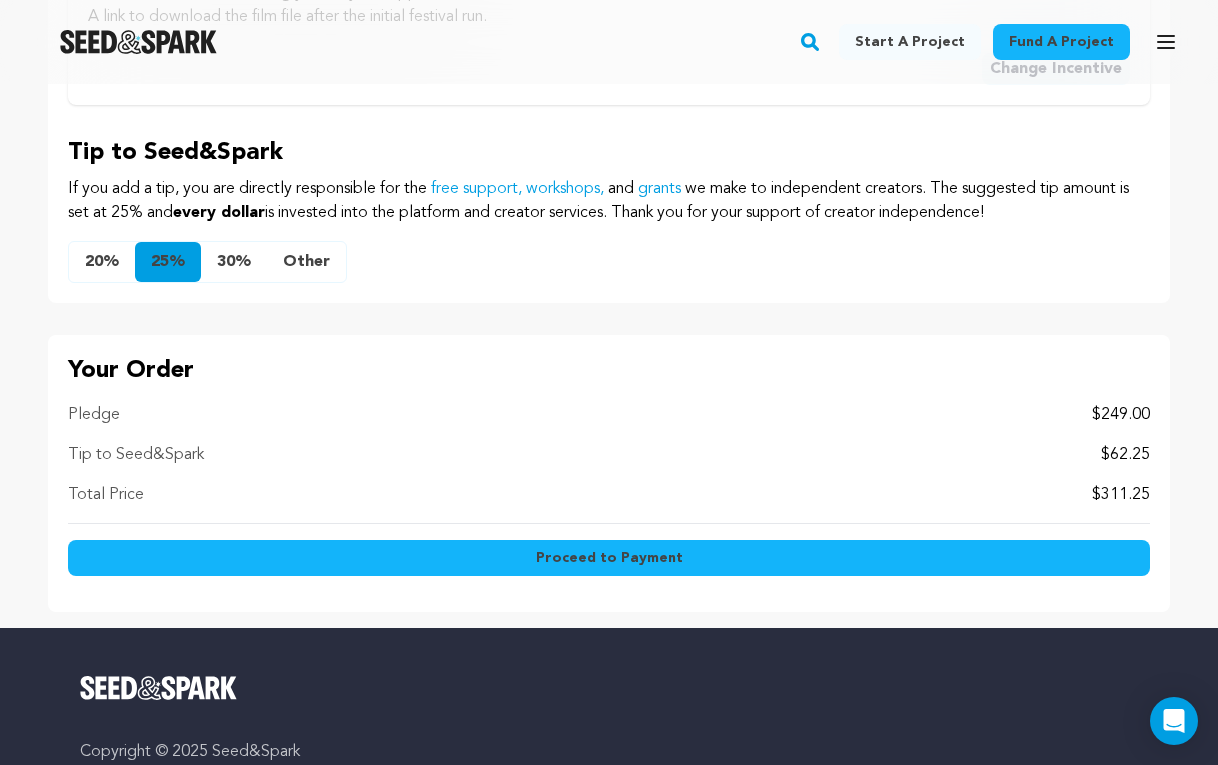click on "Other" at bounding box center [306, 262] 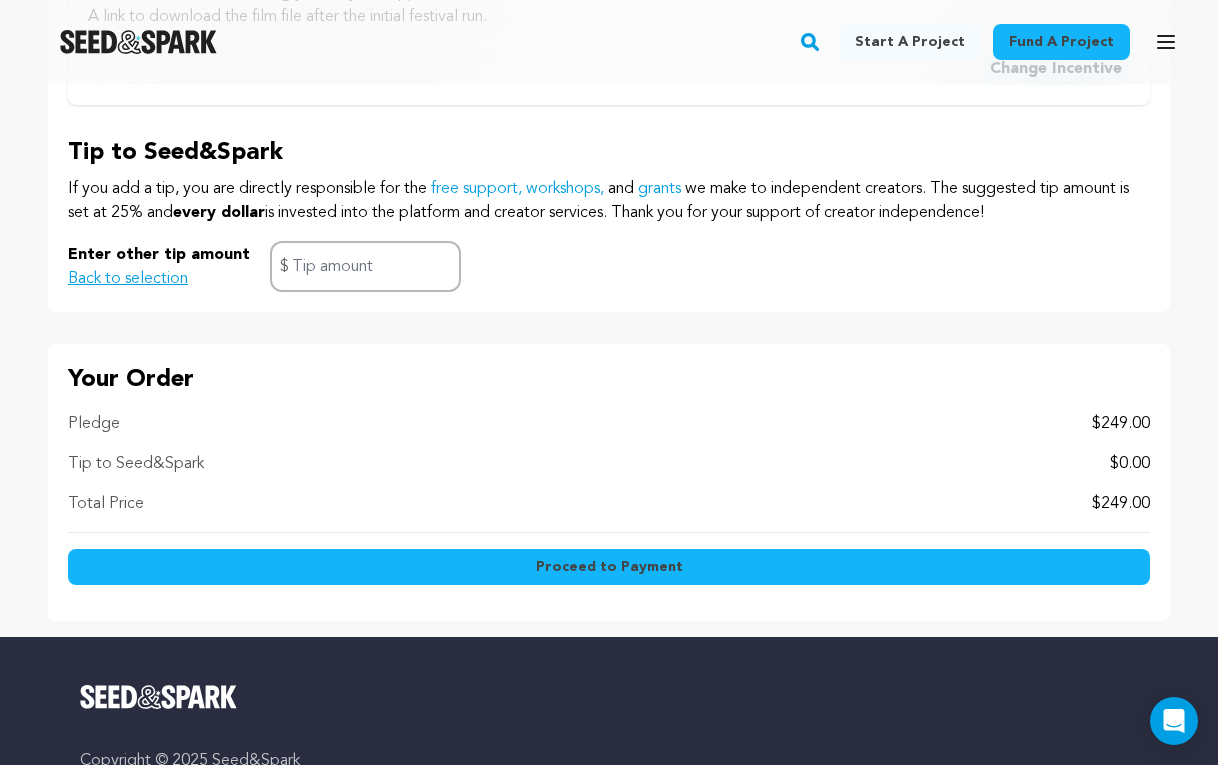 click on "Back to selection" at bounding box center (128, 279) 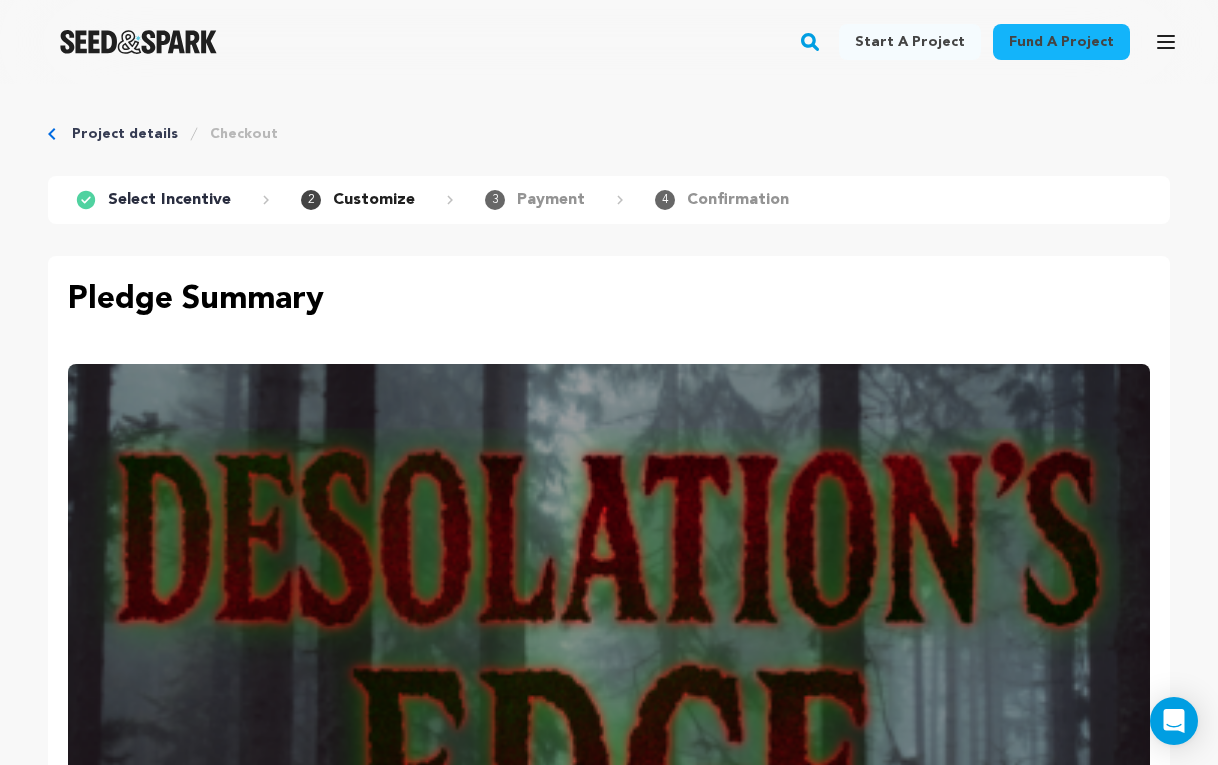 scroll, scrollTop: 0, scrollLeft: 0, axis: both 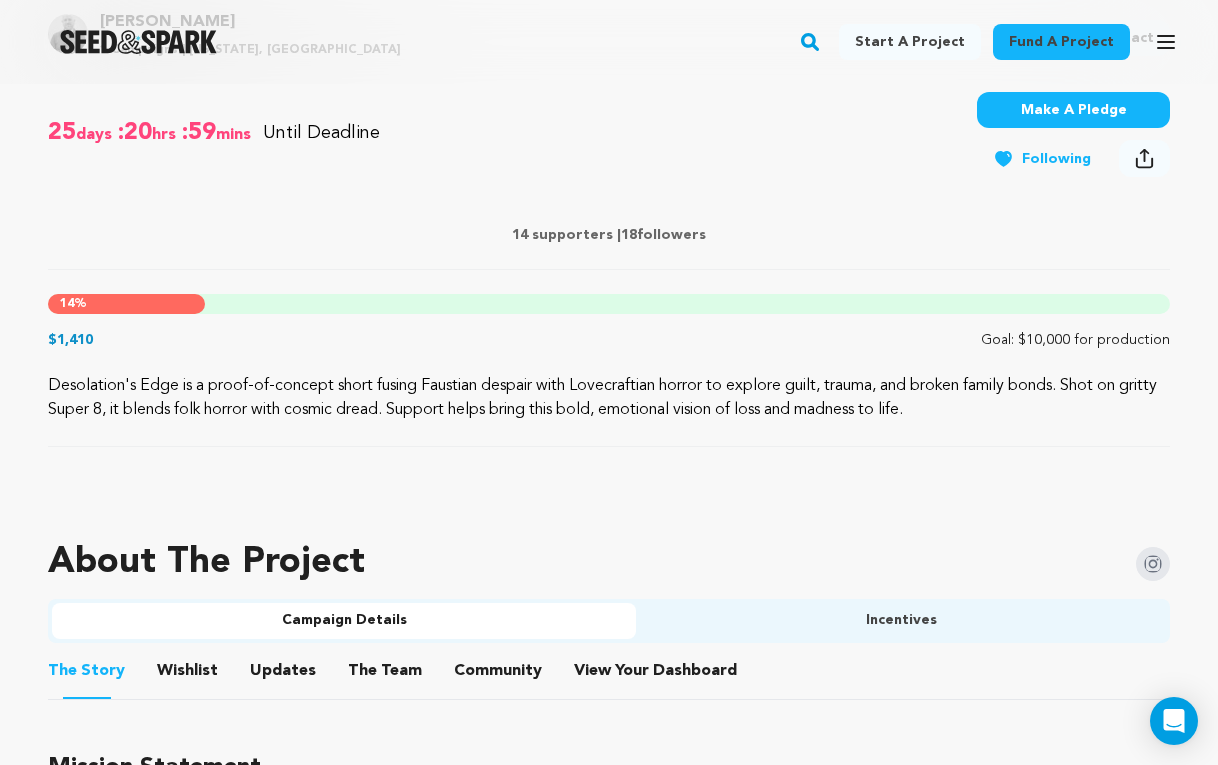 click on "Incentives" at bounding box center (901, 621) 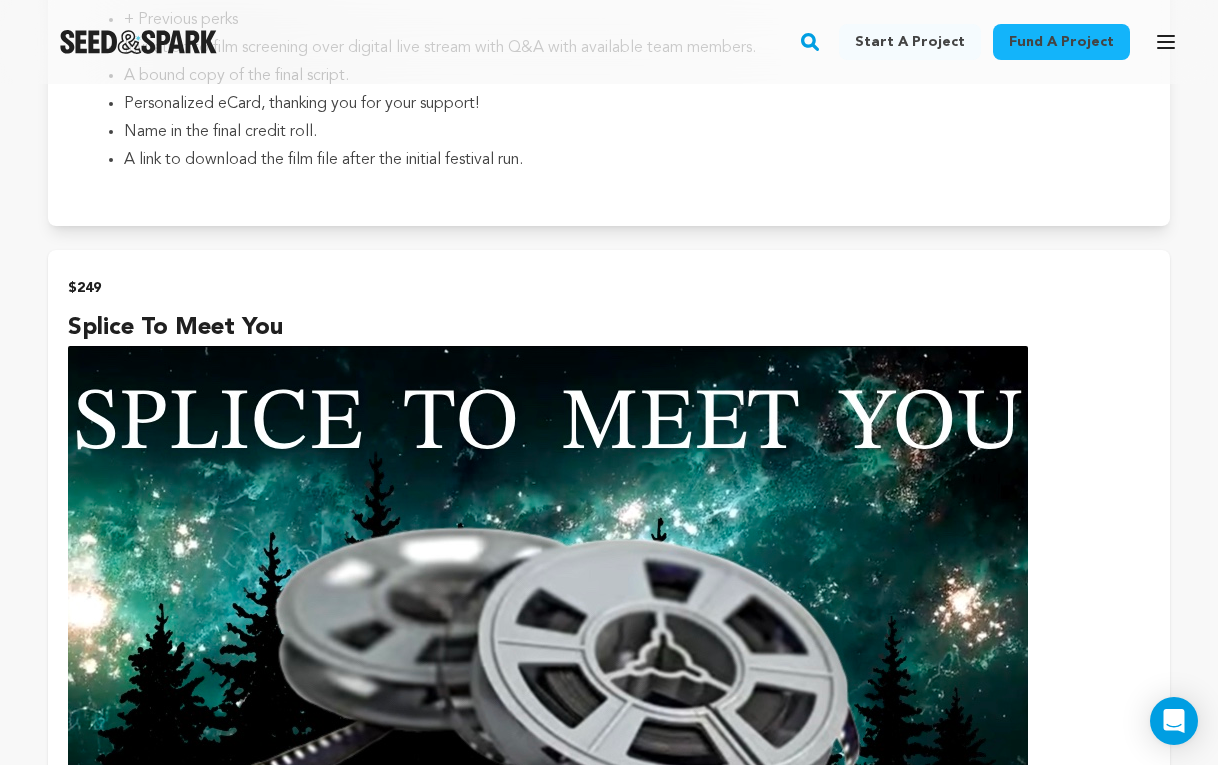 scroll, scrollTop: 4807, scrollLeft: 0, axis: vertical 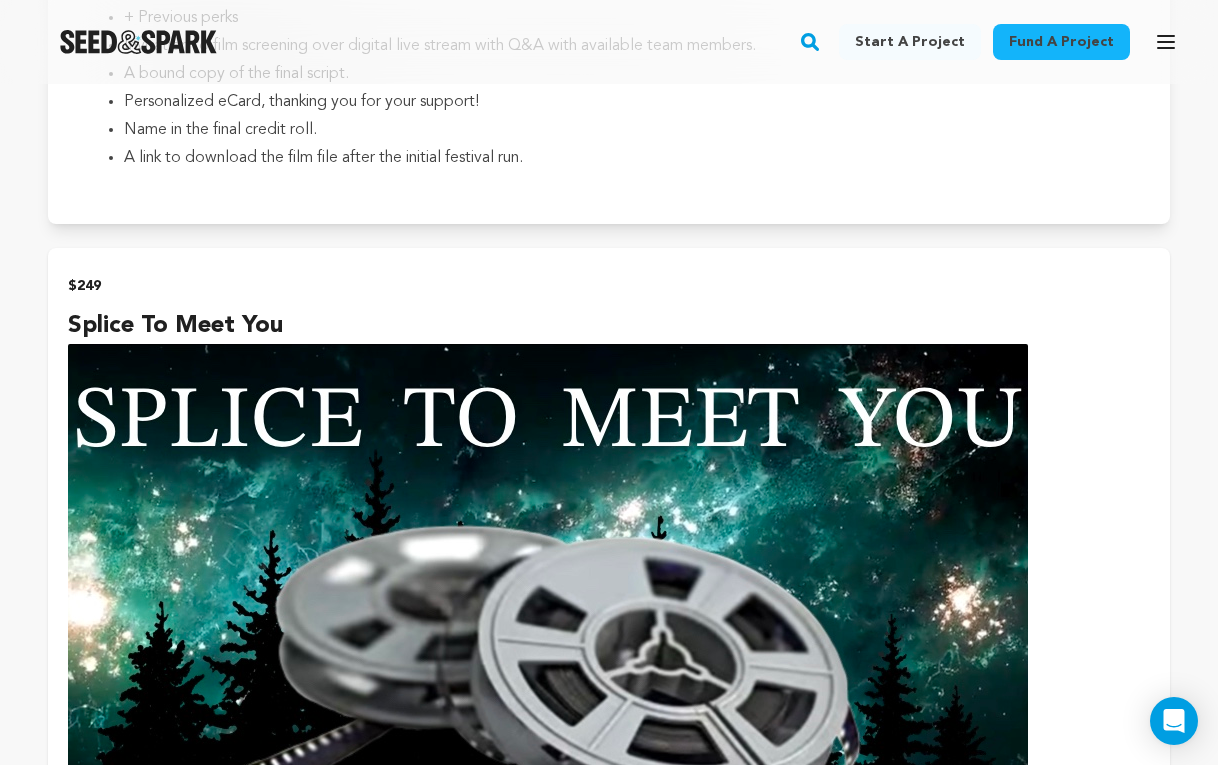 click at bounding box center (548, 614) 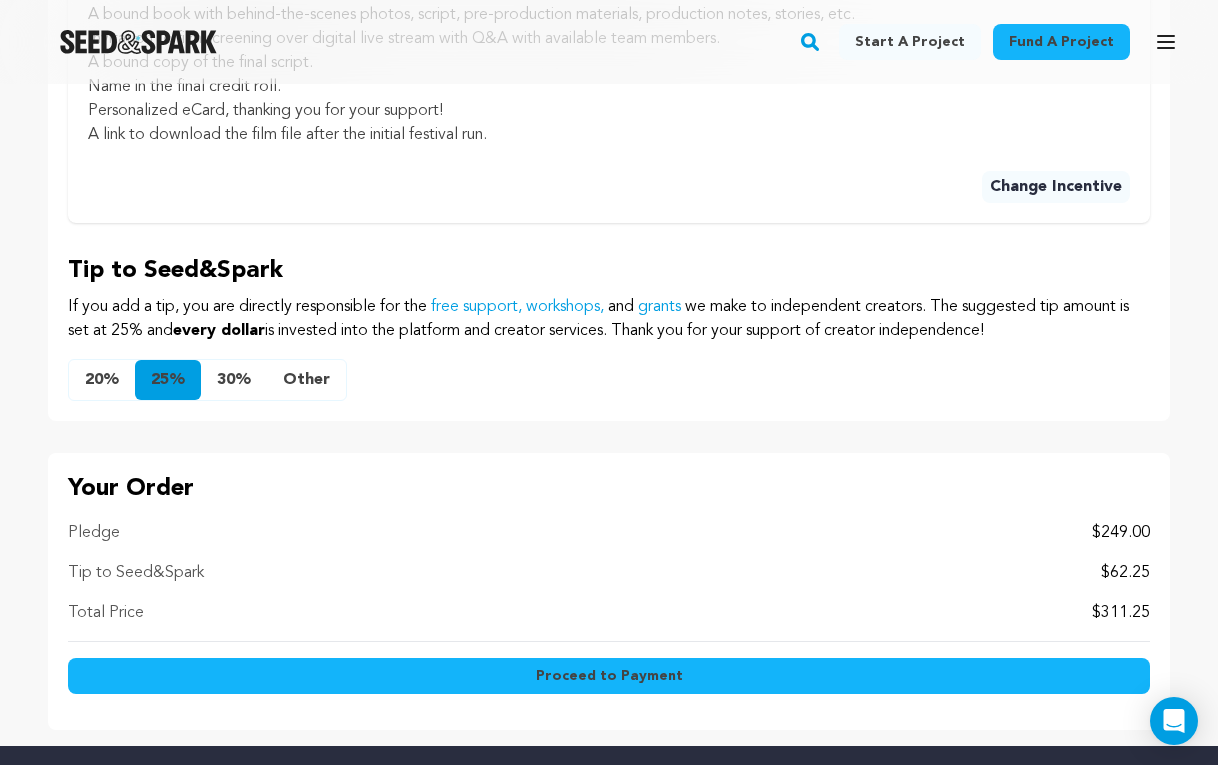 scroll, scrollTop: 1898, scrollLeft: 0, axis: vertical 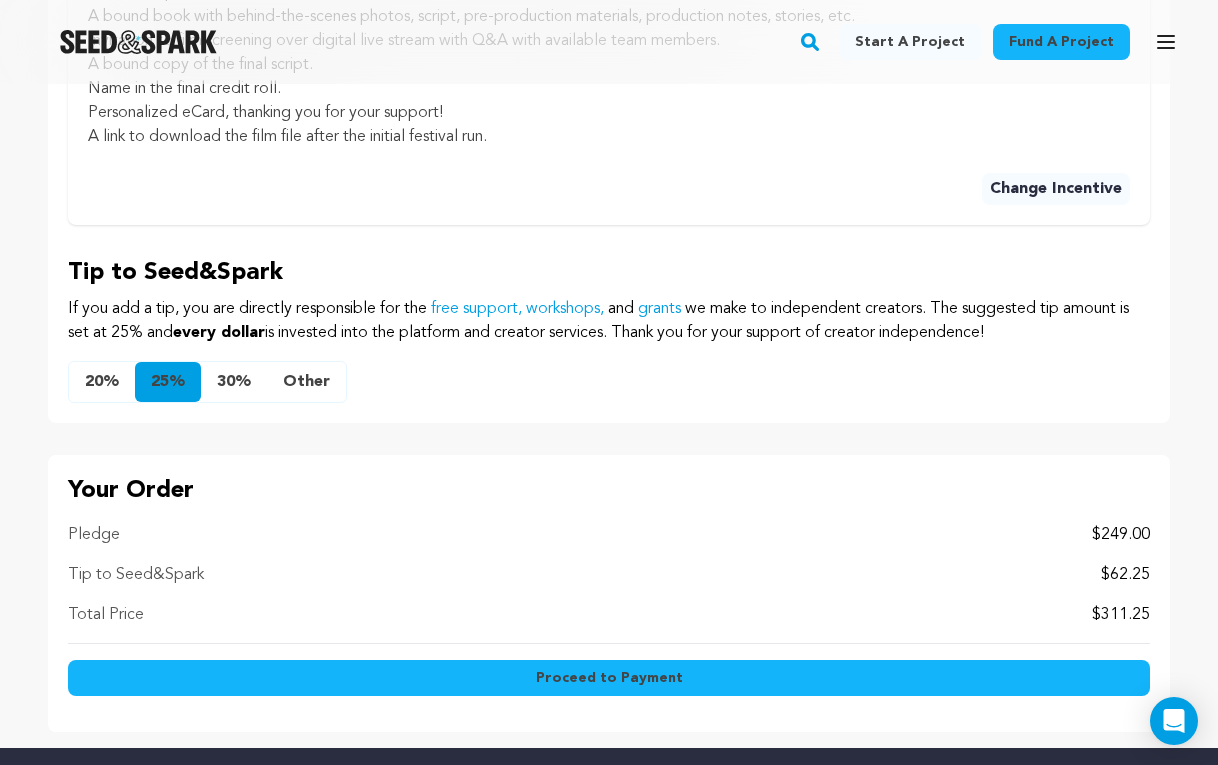 click on "20%" at bounding box center (102, 382) 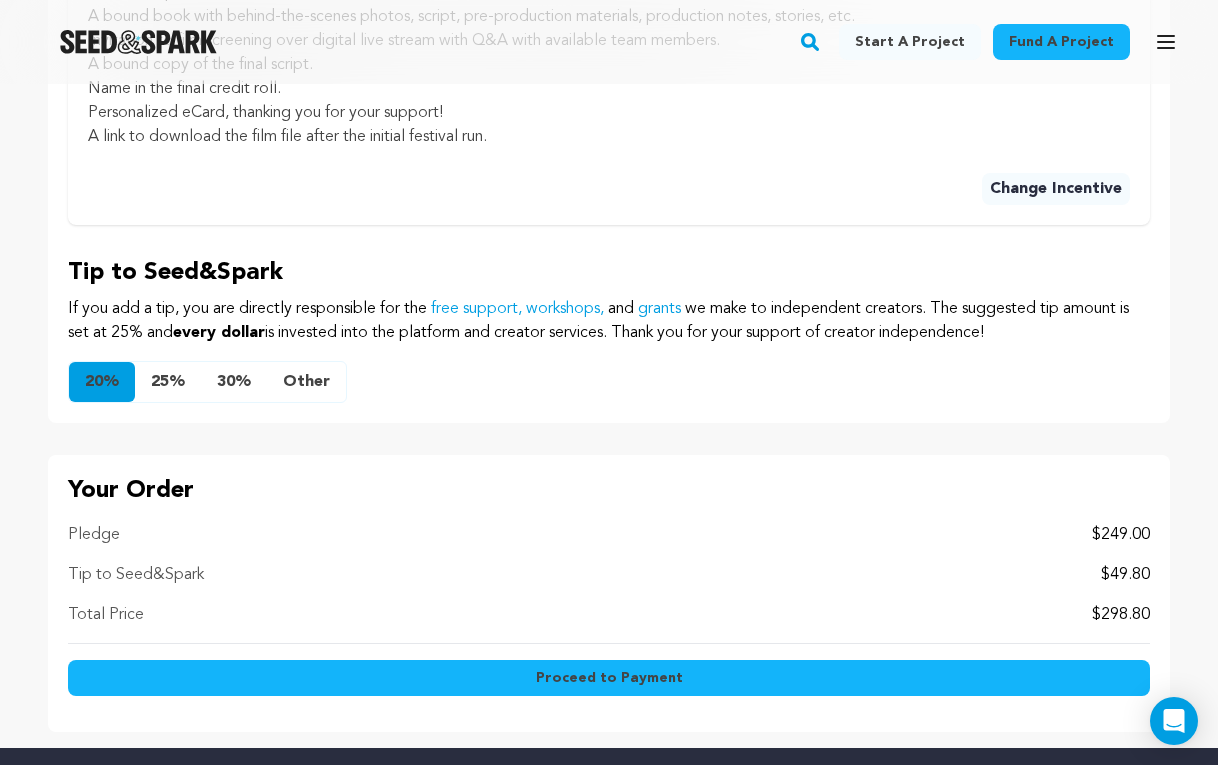 click on "25%" at bounding box center (168, 382) 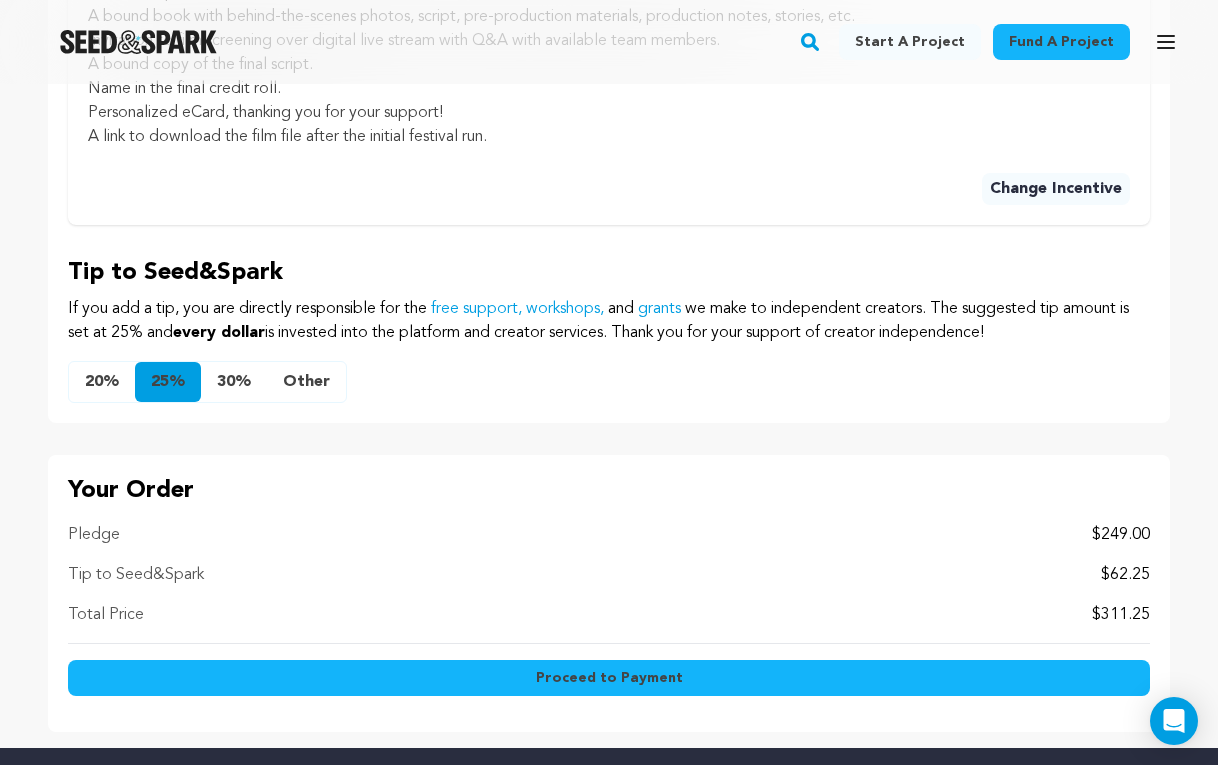 click on "20%" at bounding box center (102, 382) 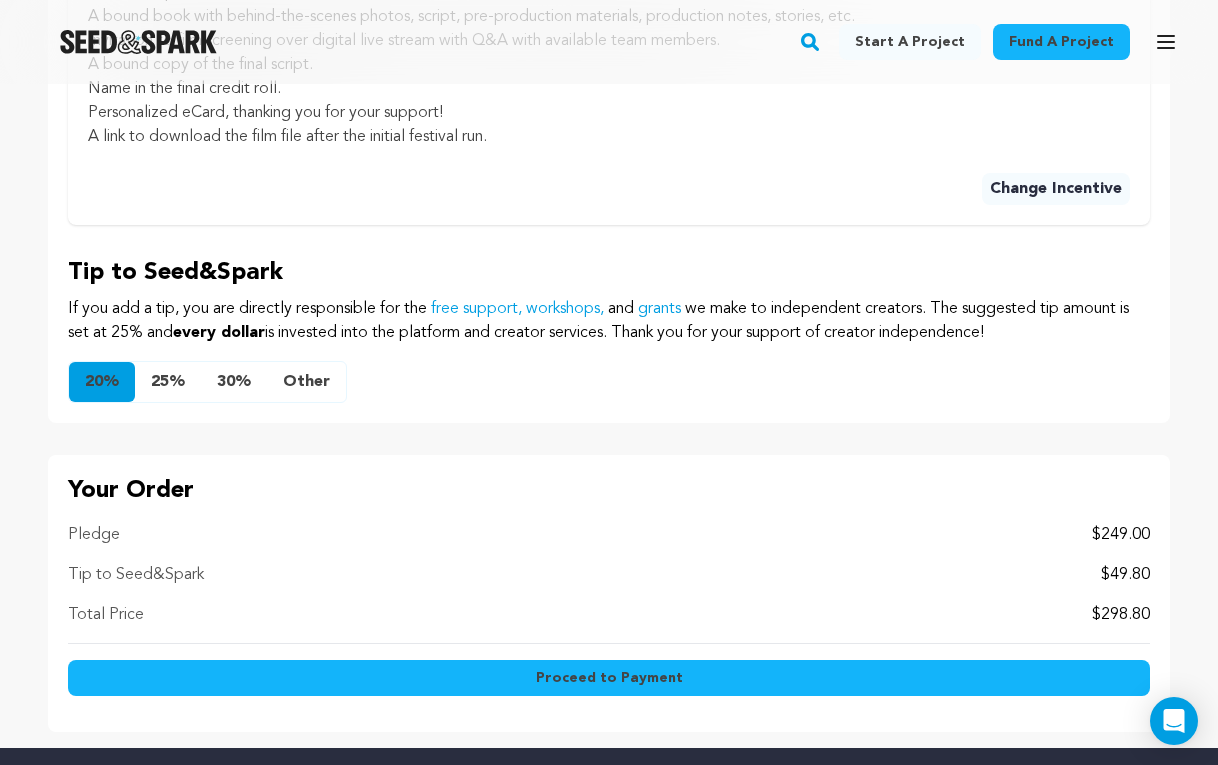 click on "25%" at bounding box center (168, 382) 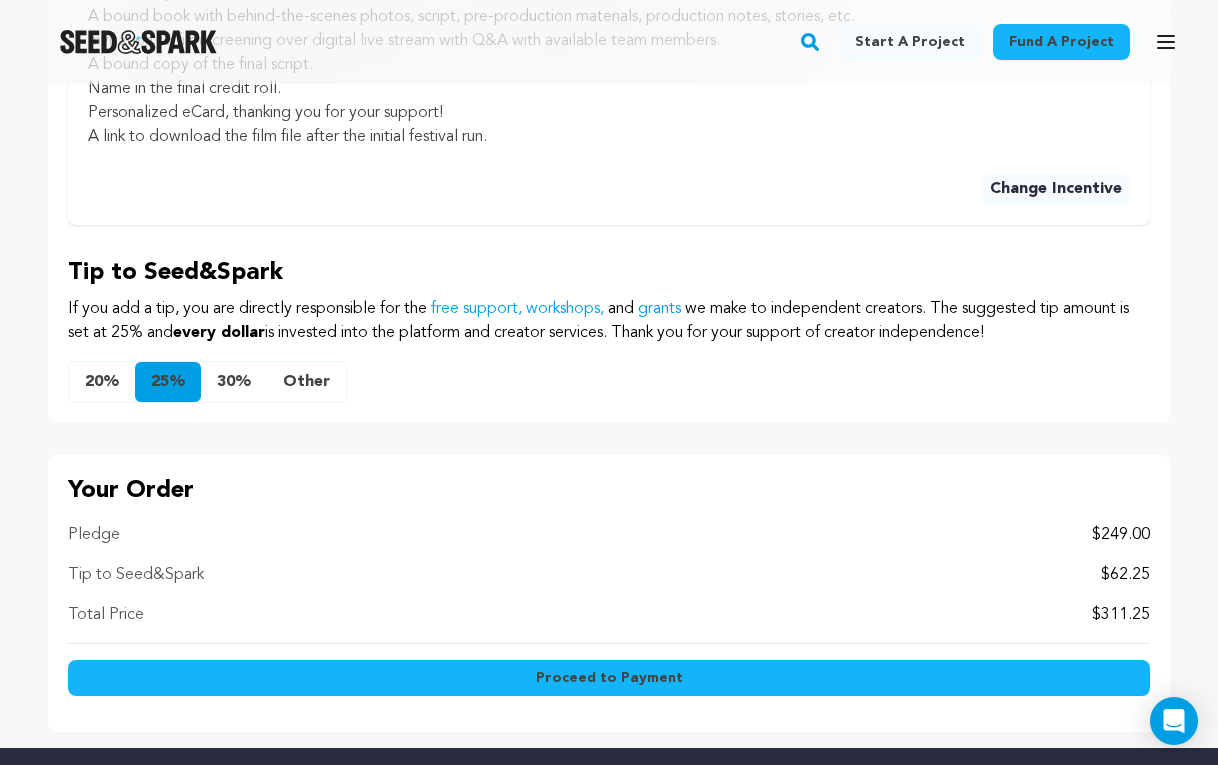 click on "30%" at bounding box center (234, 382) 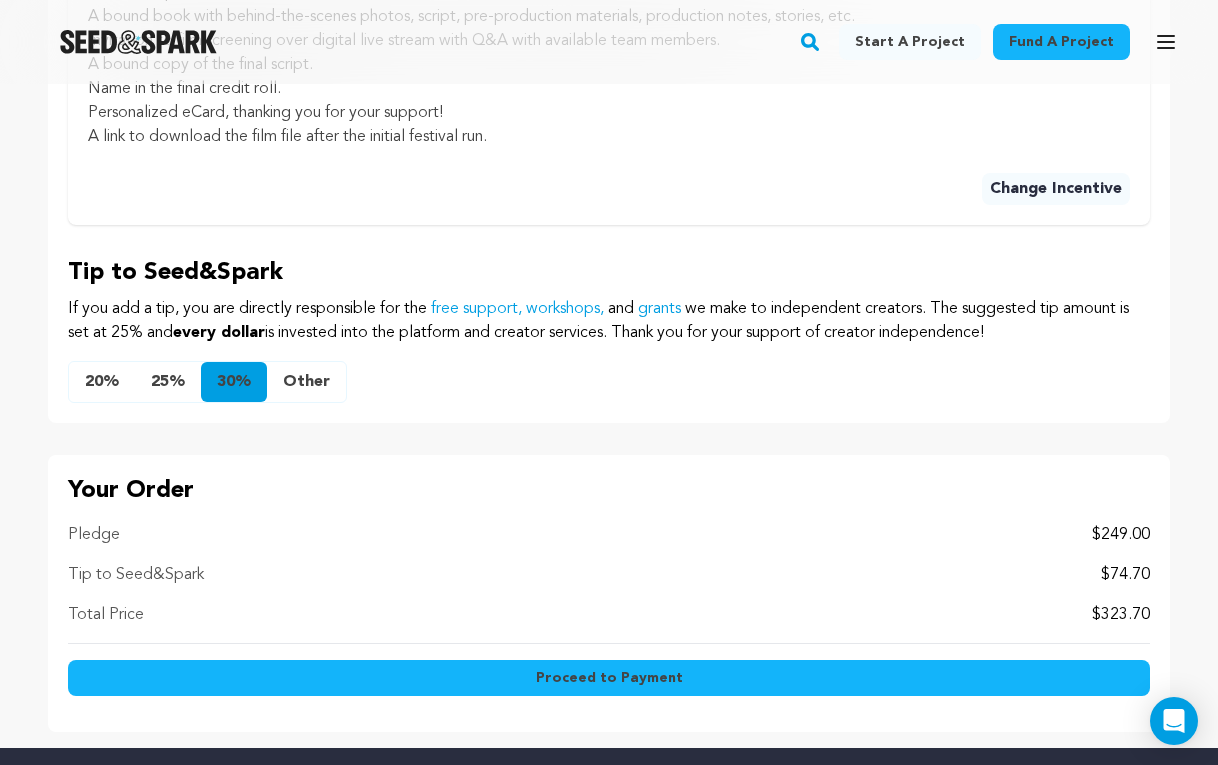 click on "20%" at bounding box center [102, 382] 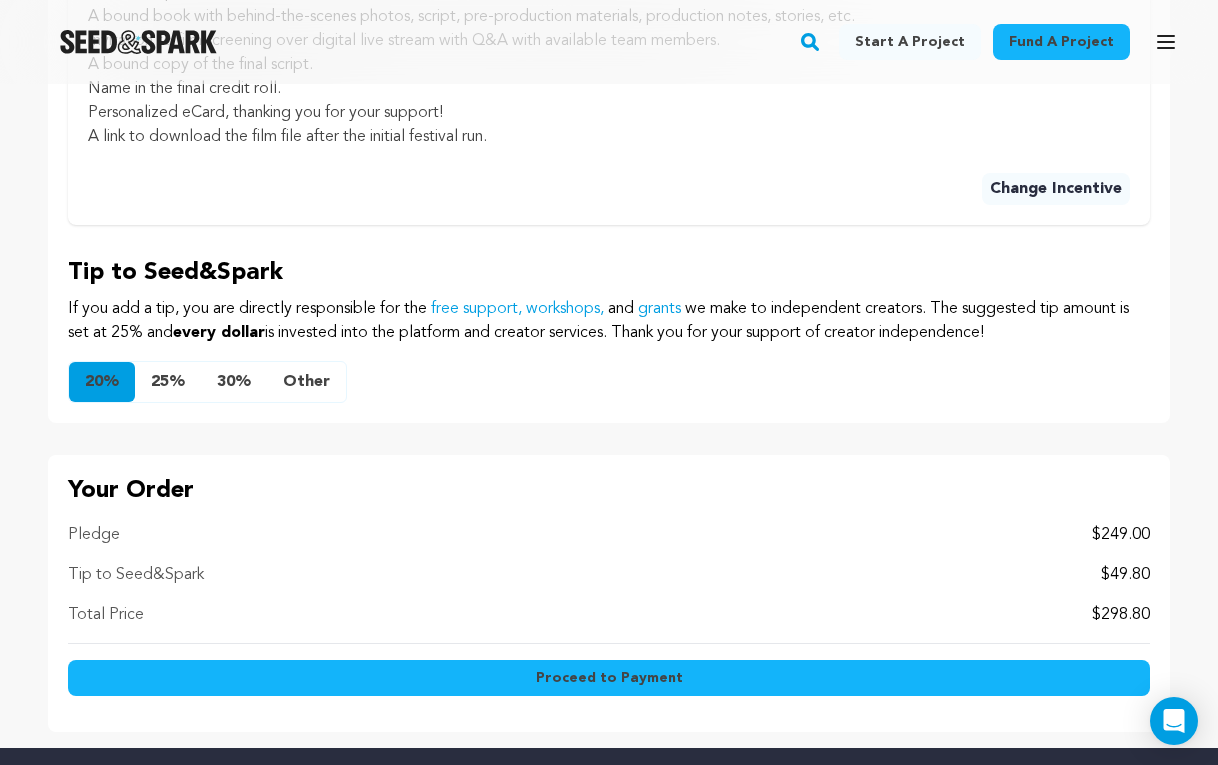 click on "Other" at bounding box center (306, 382) 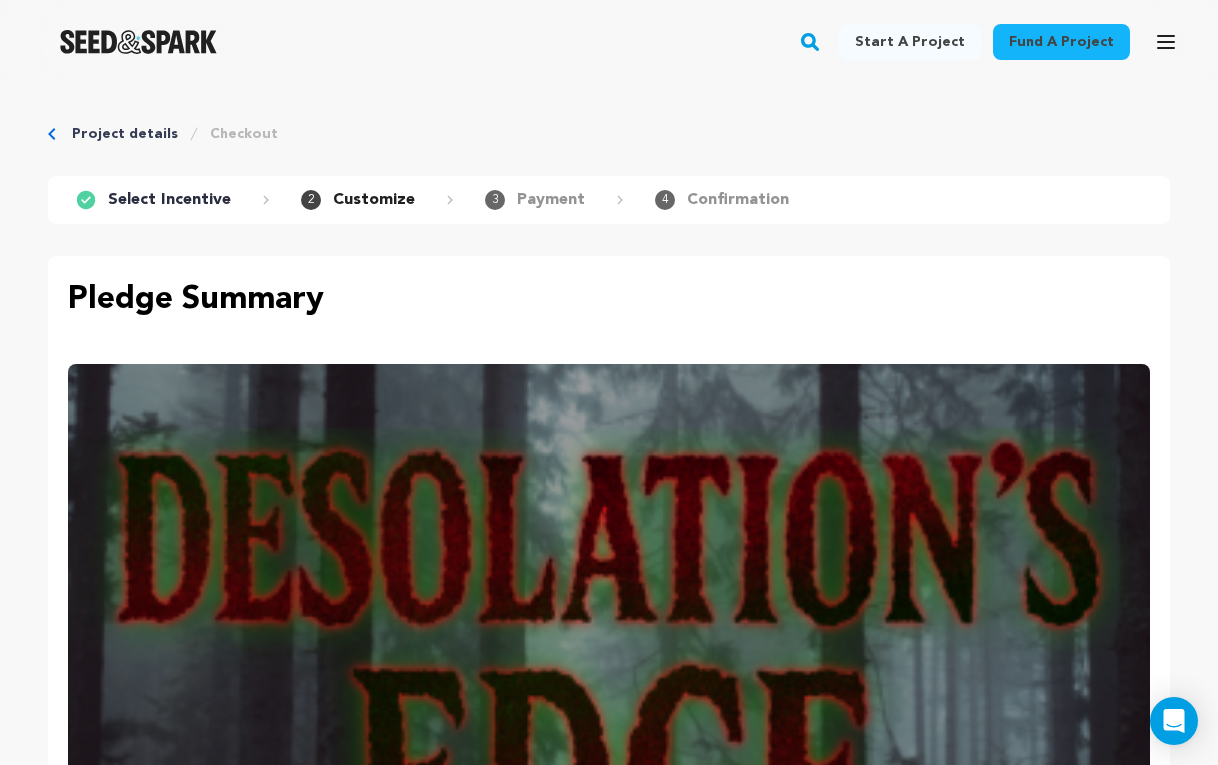 scroll, scrollTop: 0, scrollLeft: 0, axis: both 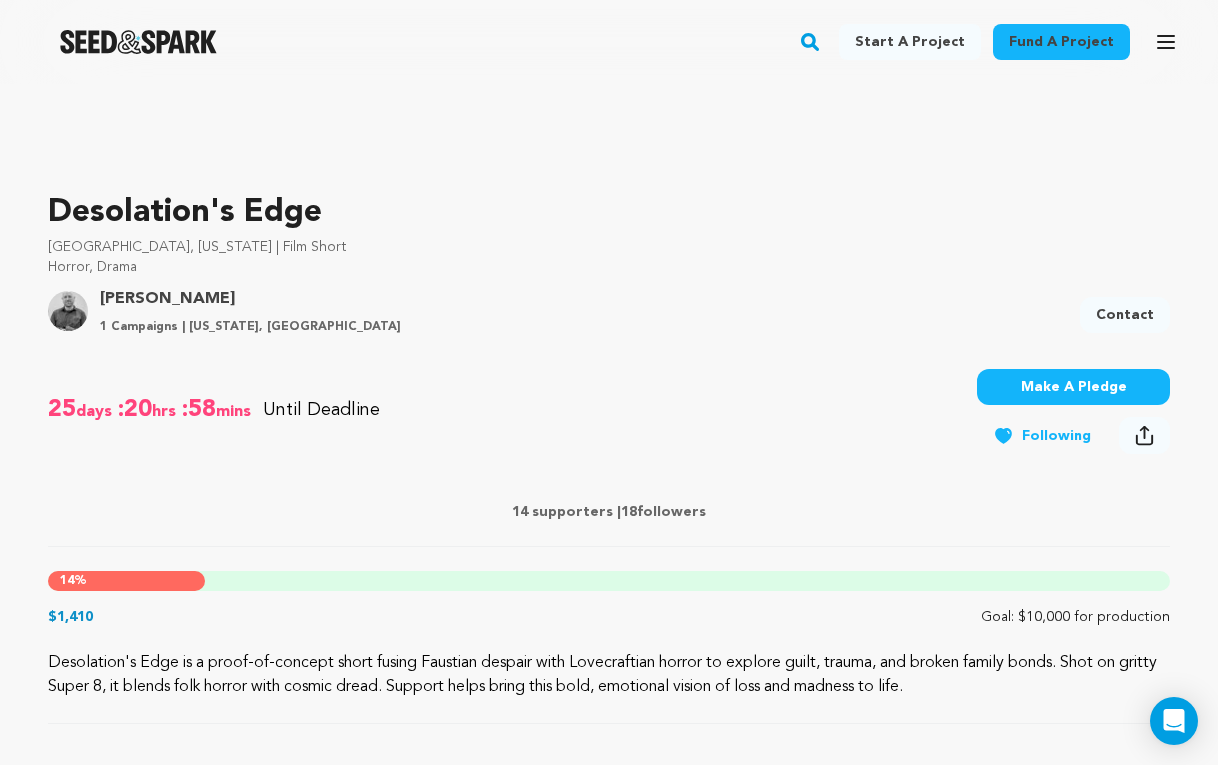 click on "Make A Pledge" at bounding box center (1073, 387) 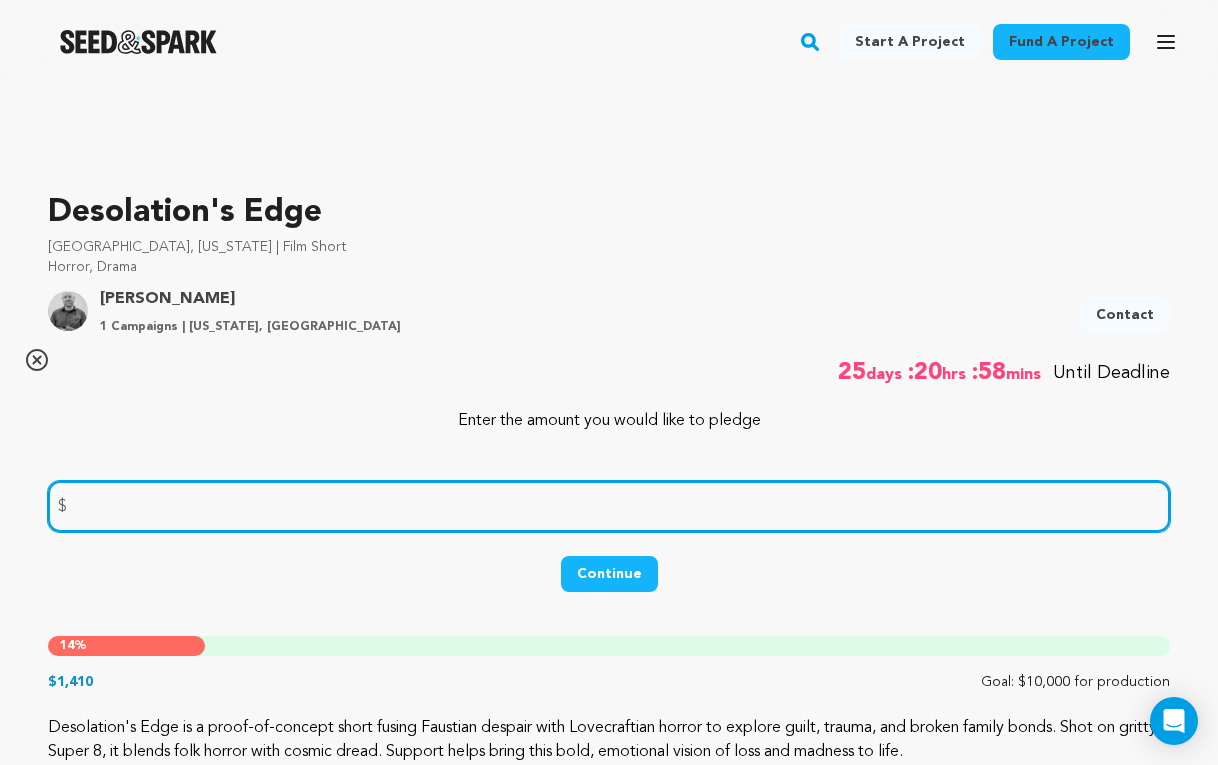 click at bounding box center [609, 506] 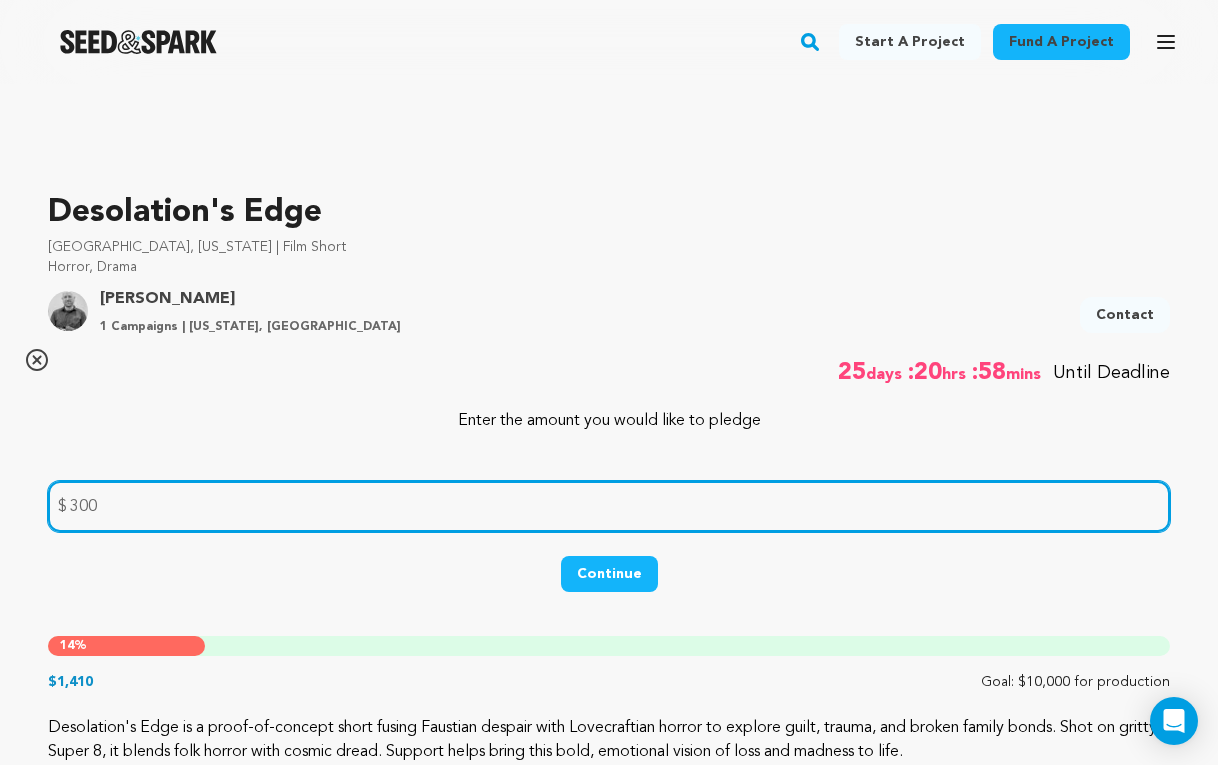 type on "300" 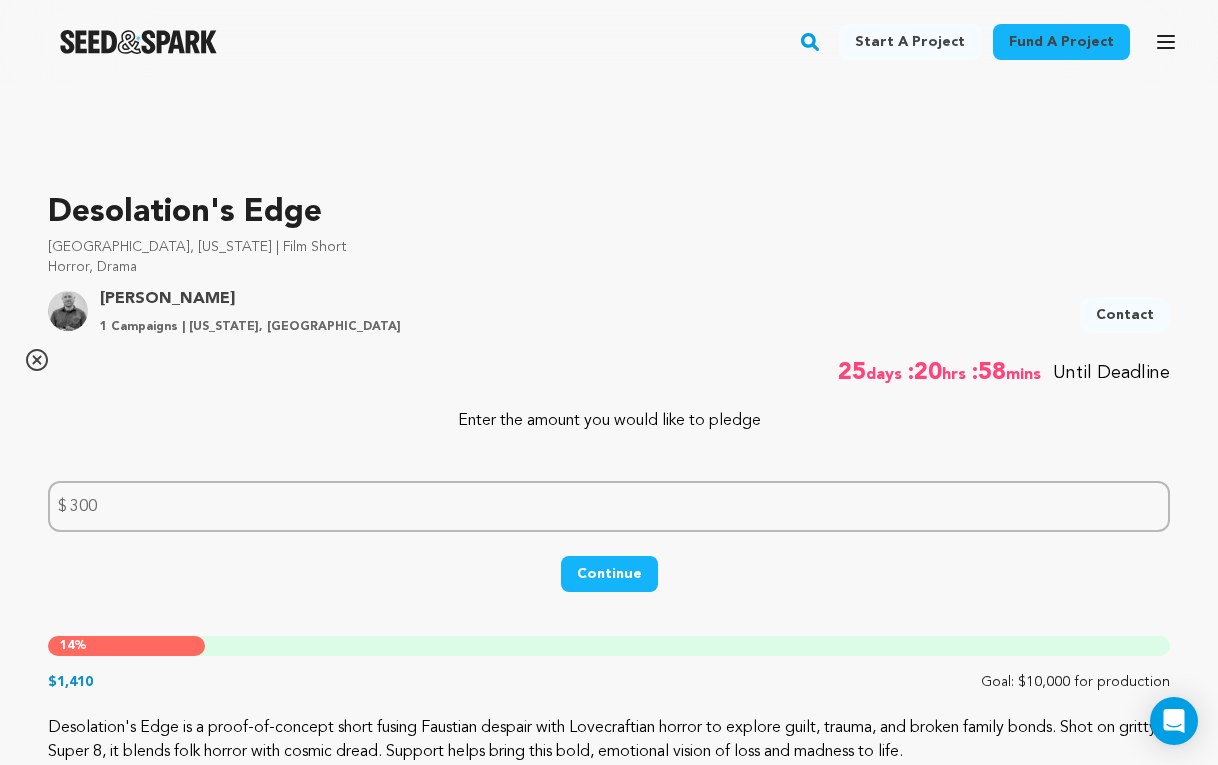 click on "Continue" at bounding box center [609, 574] 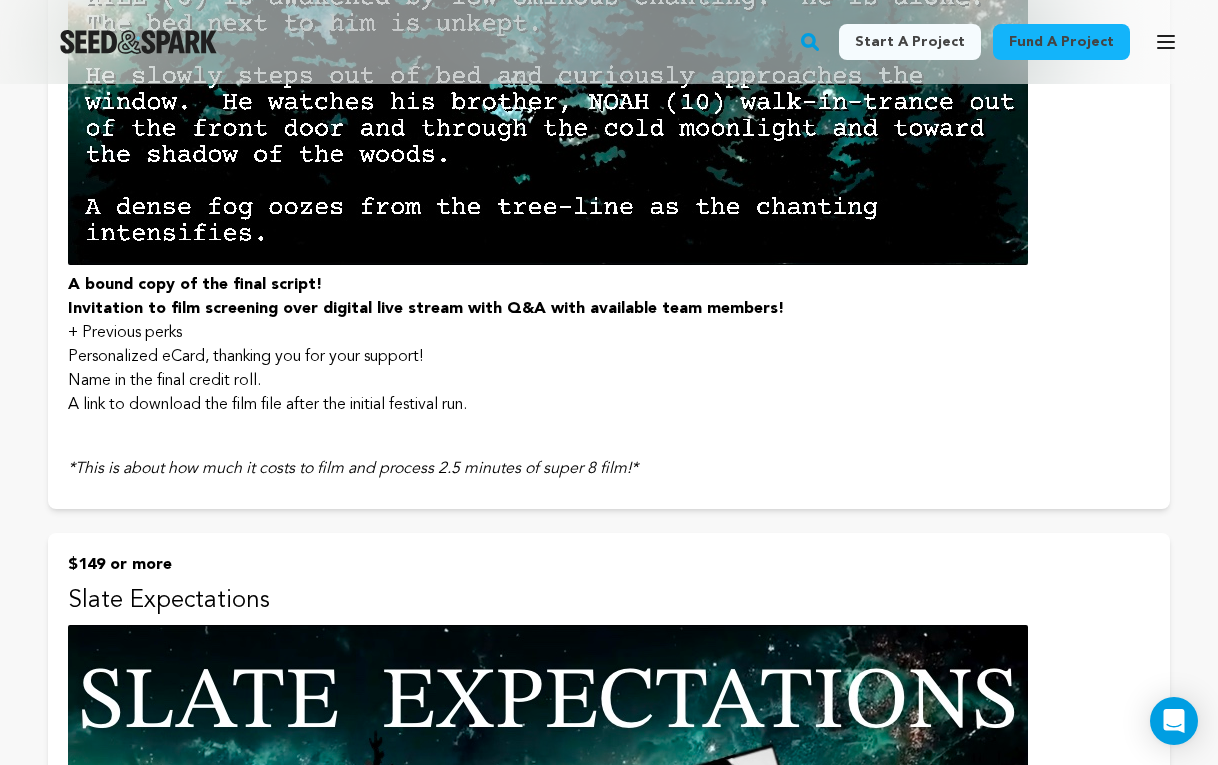 scroll, scrollTop: 3464, scrollLeft: 0, axis: vertical 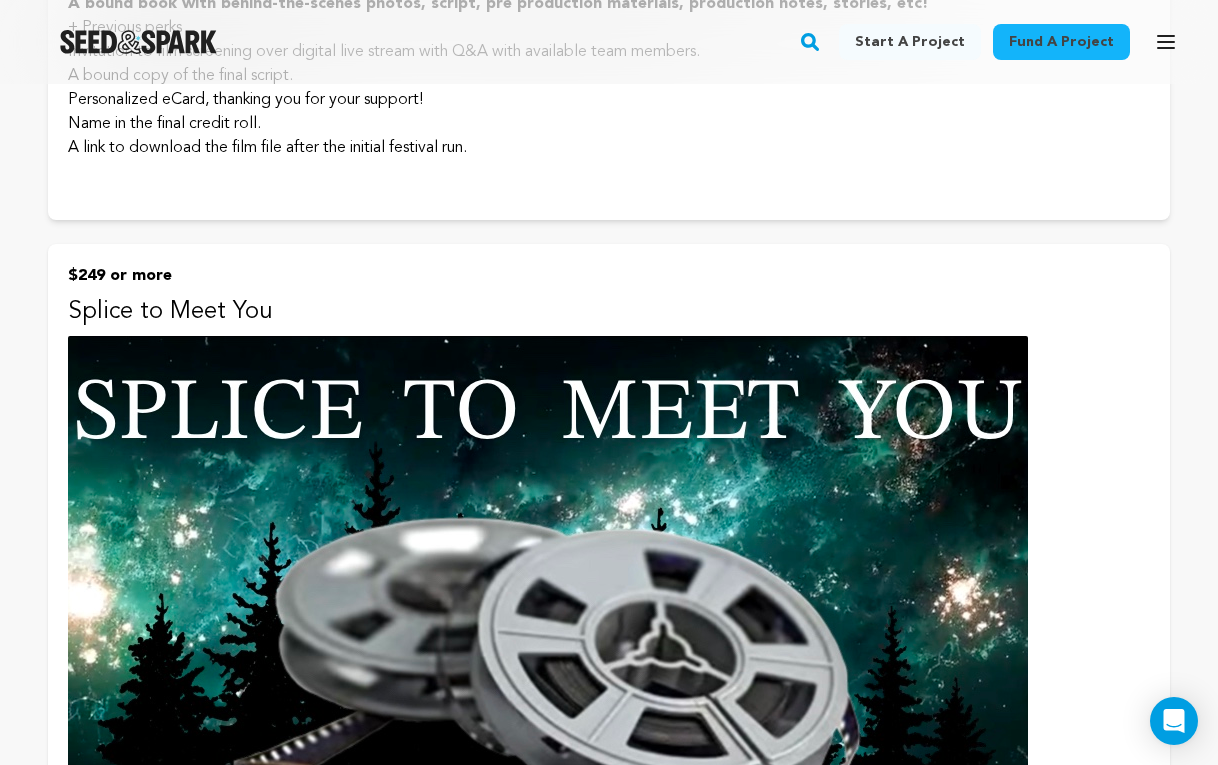 click at bounding box center [548, 606] 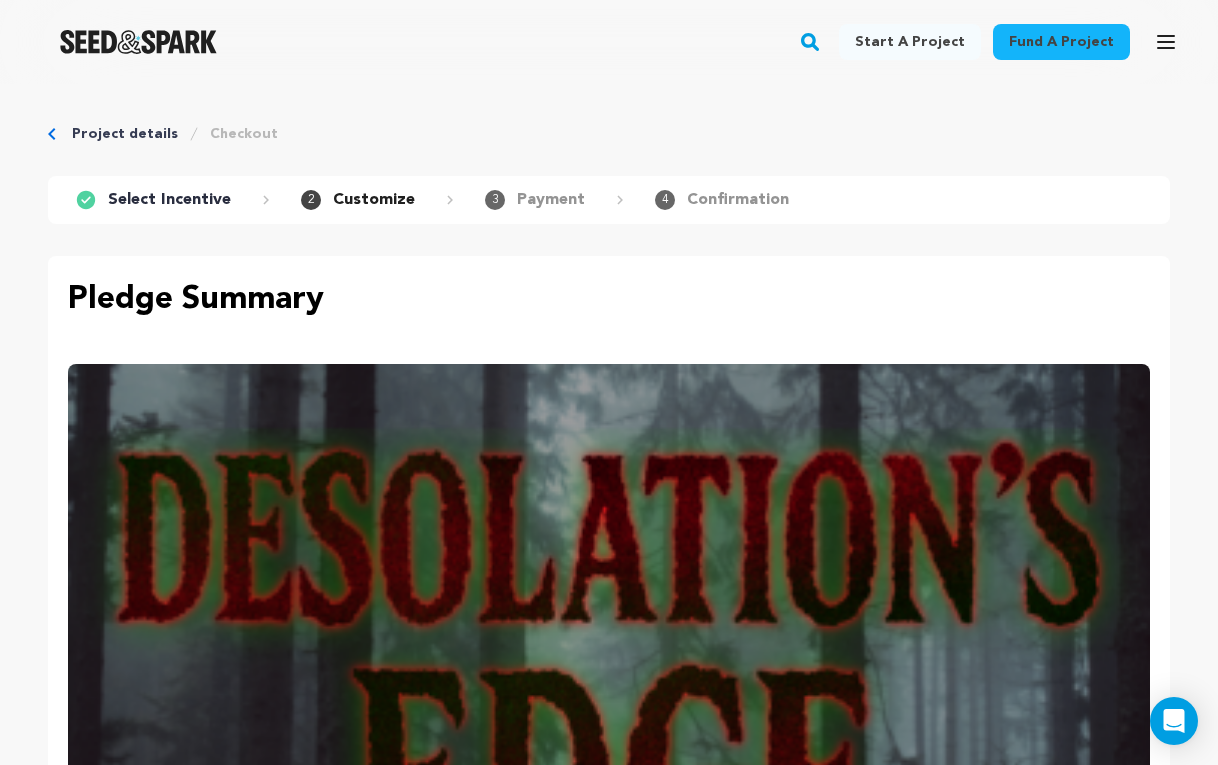 scroll, scrollTop: 0, scrollLeft: 0, axis: both 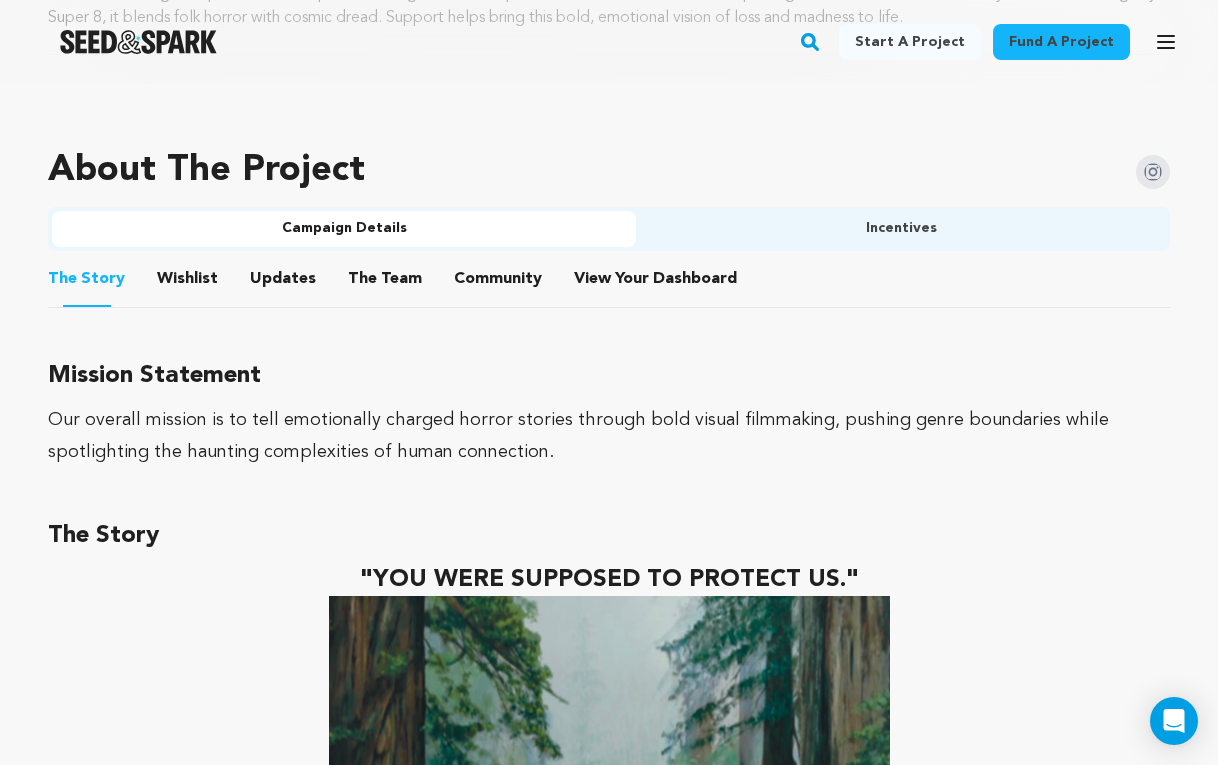 click on "Incentives" at bounding box center [901, 229] 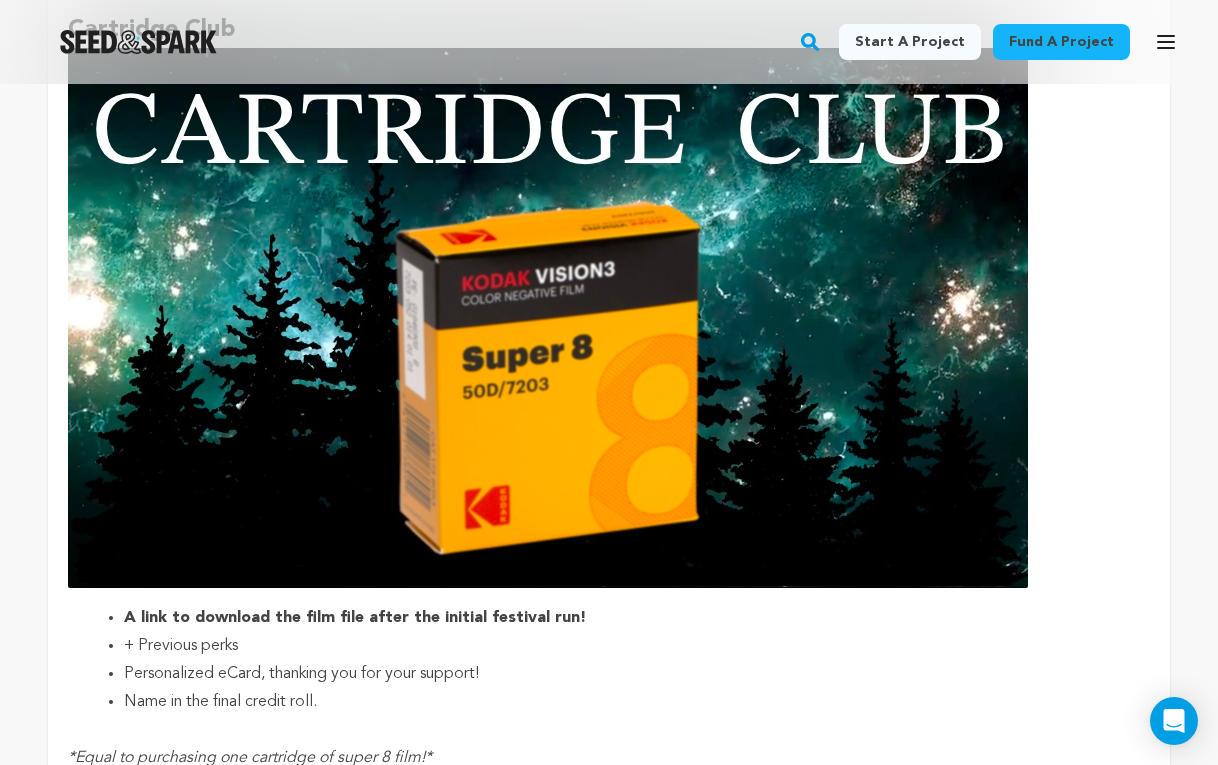scroll, scrollTop: 2418, scrollLeft: 0, axis: vertical 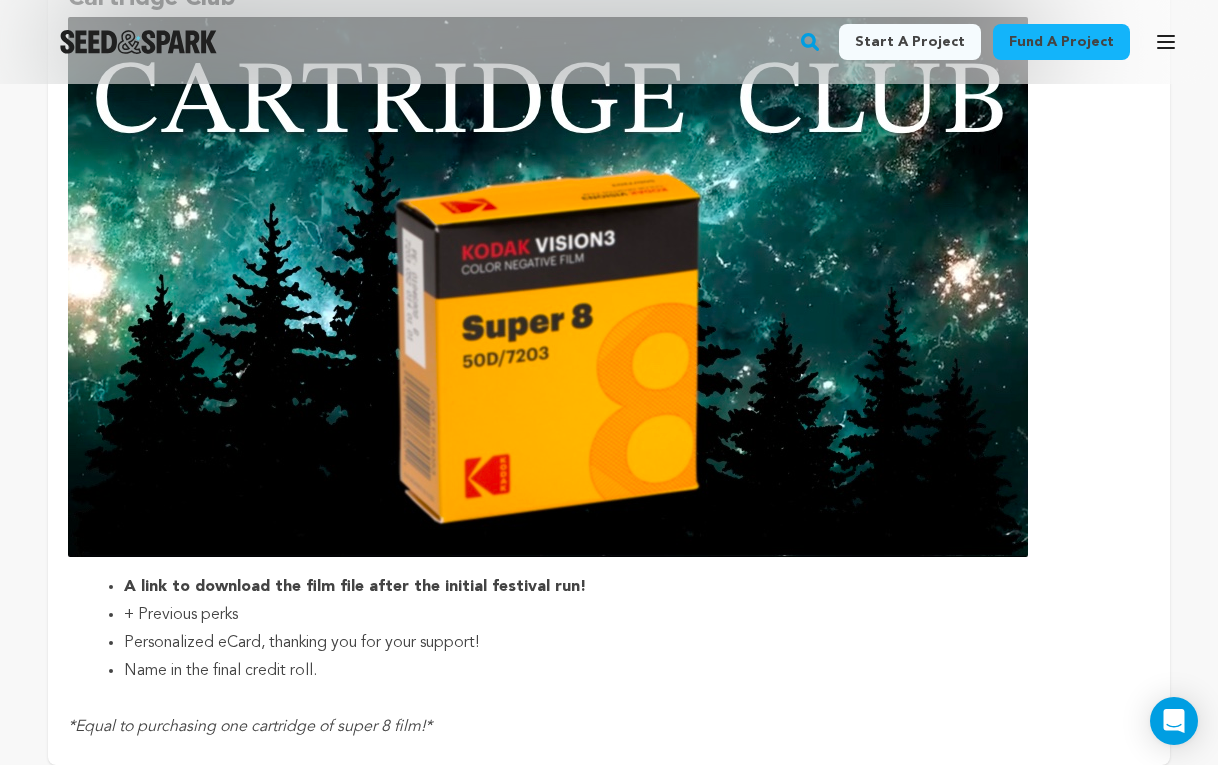 click at bounding box center [548, 287] 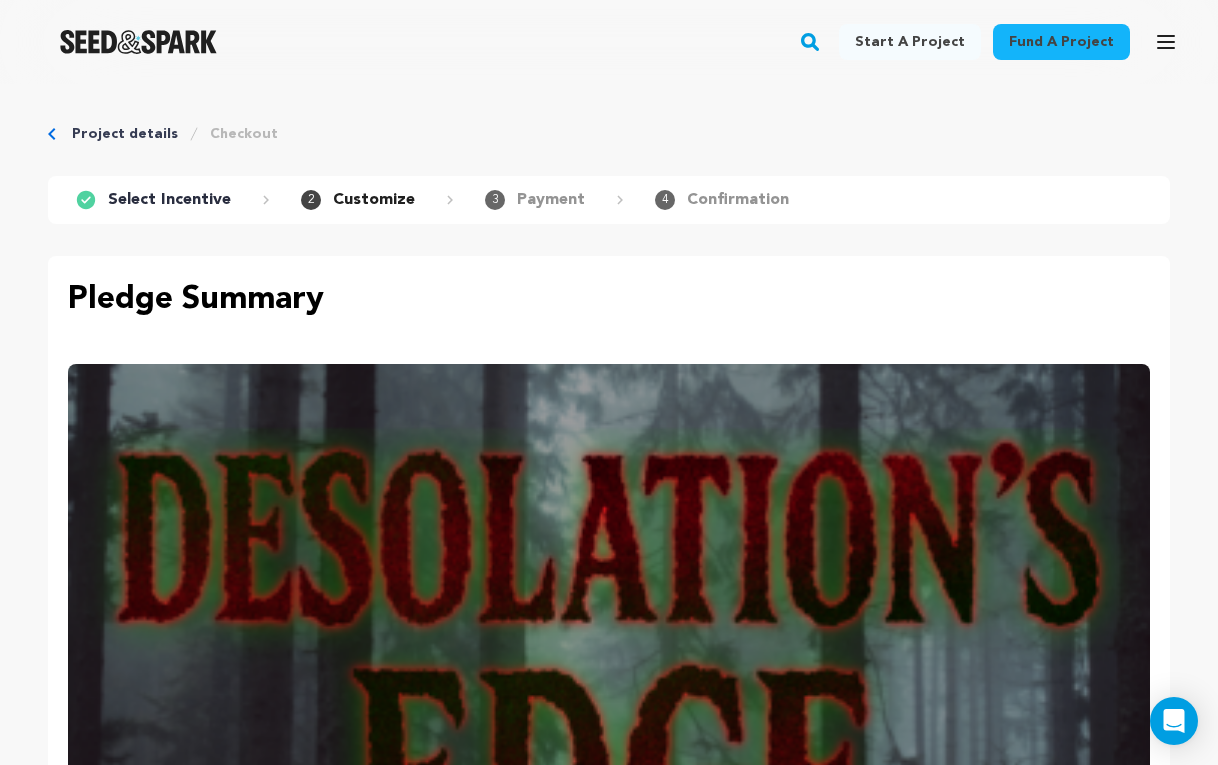 scroll, scrollTop: 0, scrollLeft: 0, axis: both 